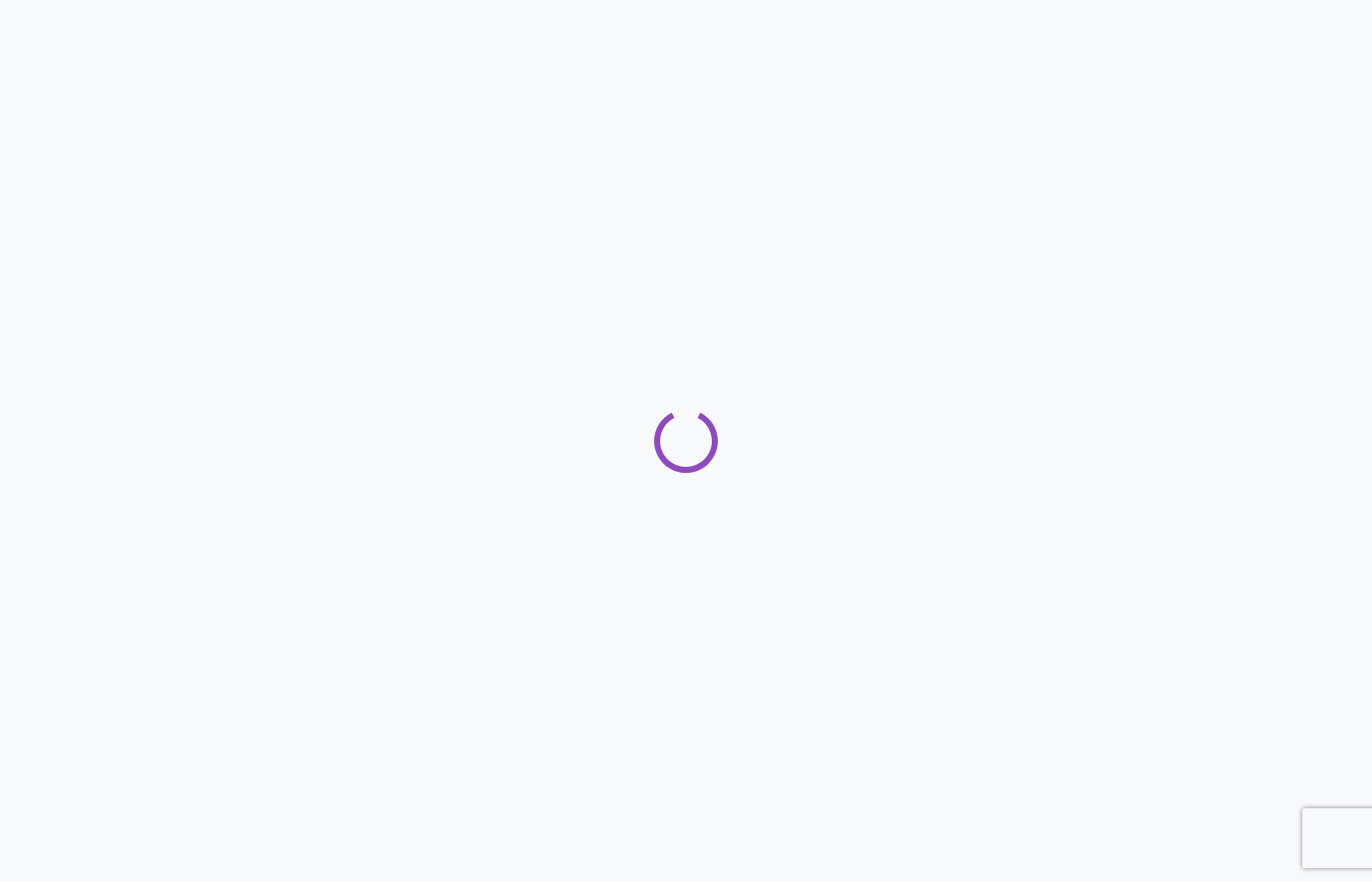 scroll, scrollTop: 0, scrollLeft: 0, axis: both 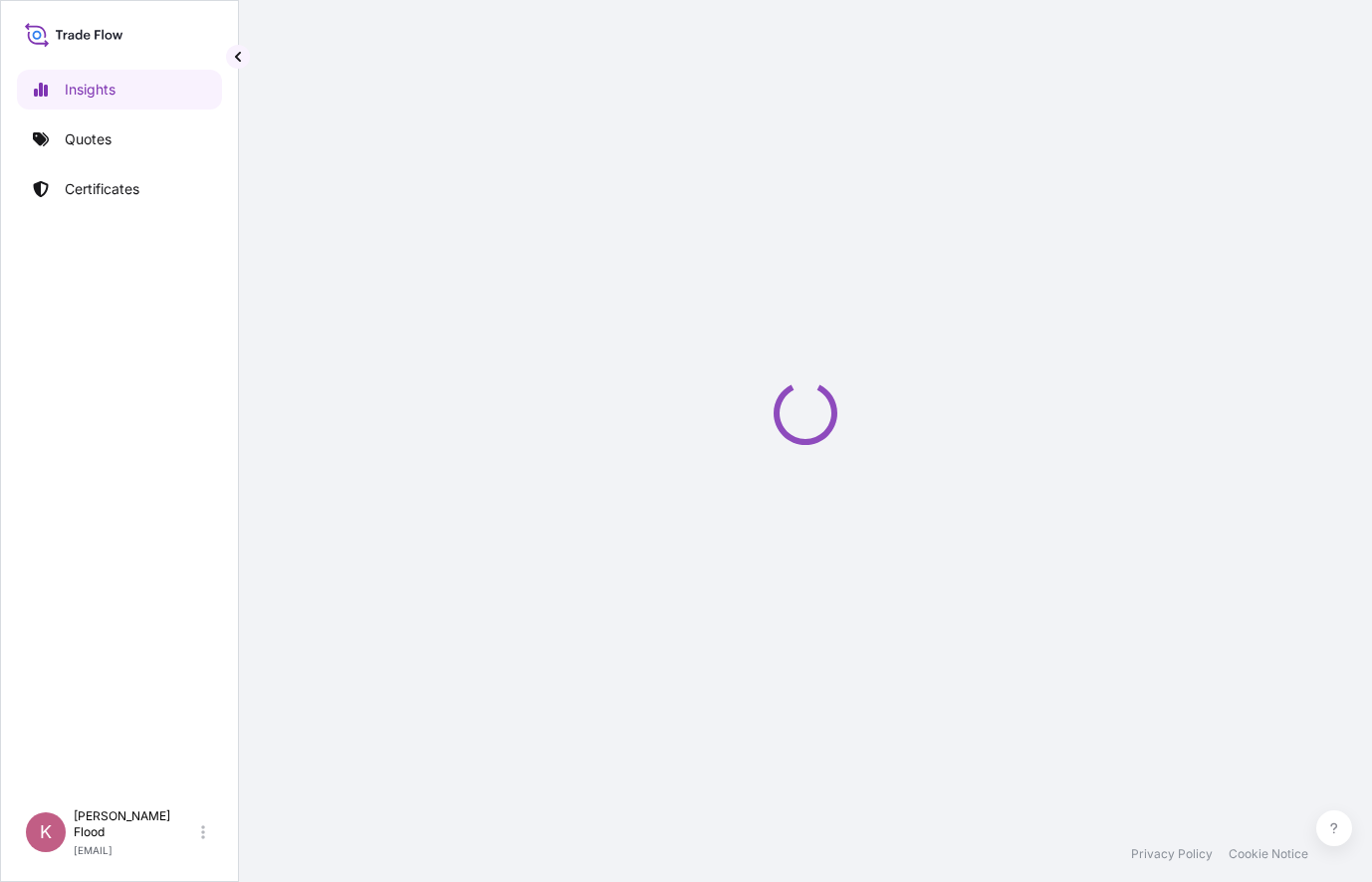 select on "2025" 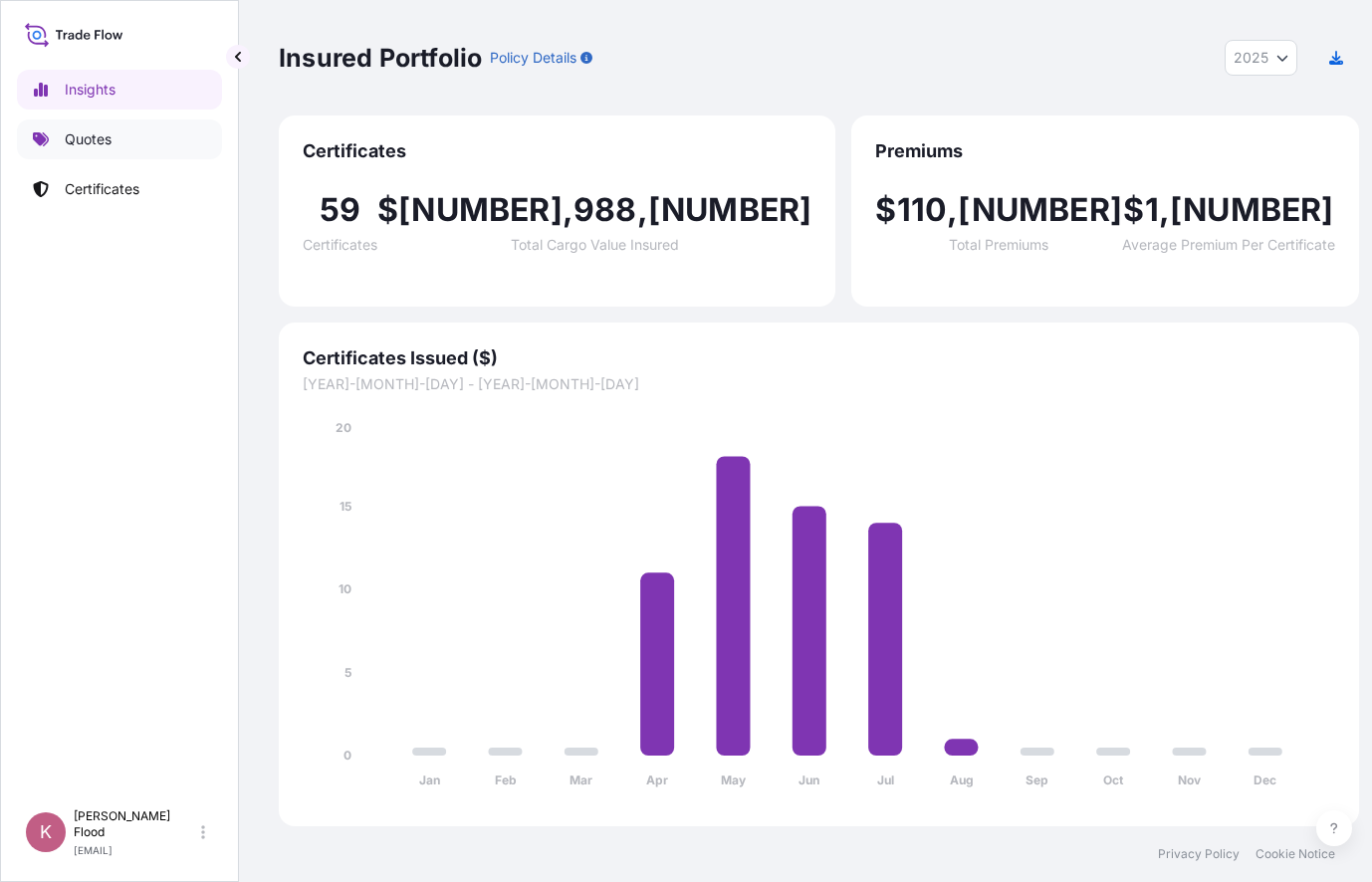 click on "Quotes" at bounding box center [88, 139] 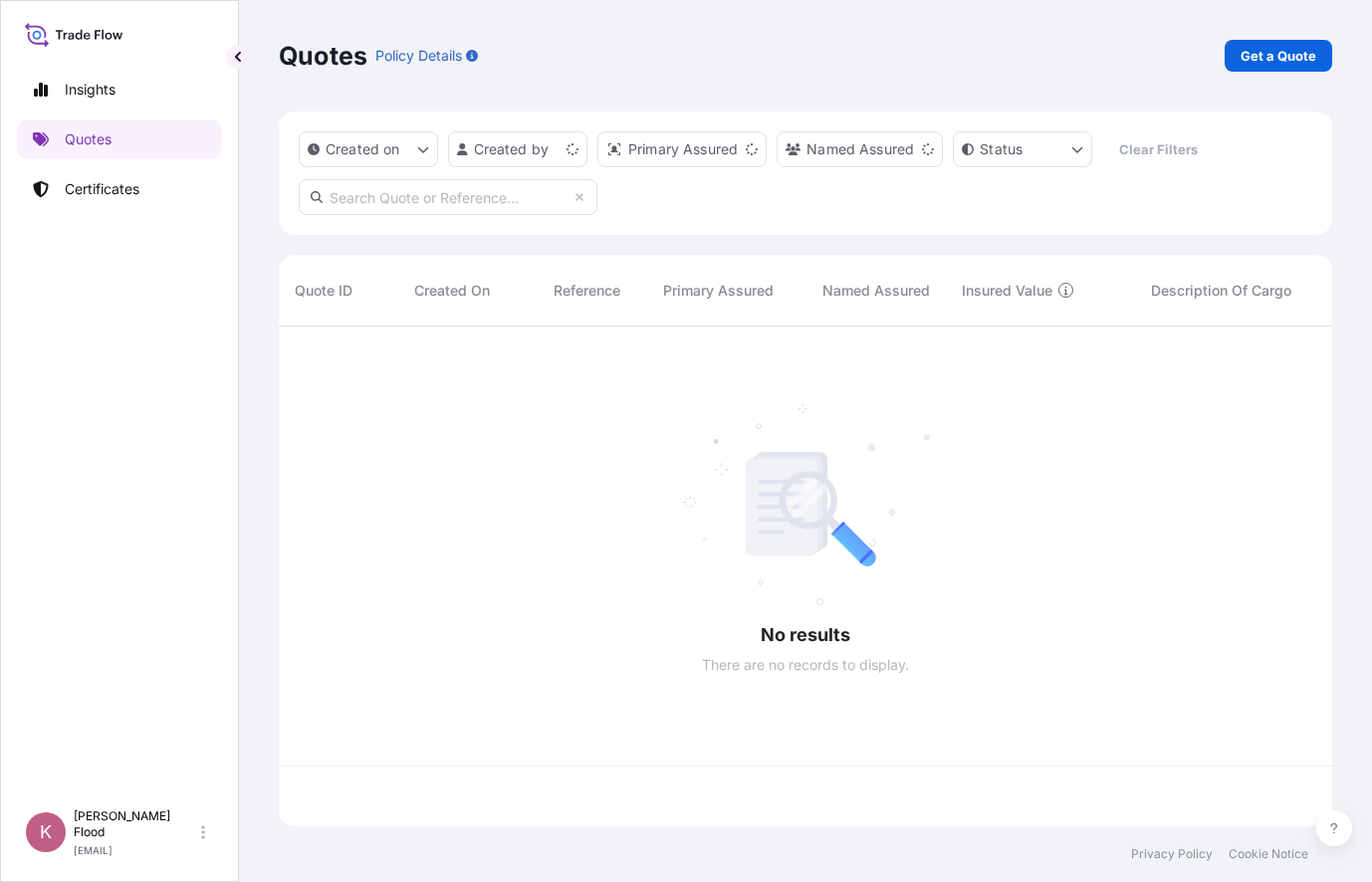 scroll, scrollTop: 16, scrollLeft: 16, axis: both 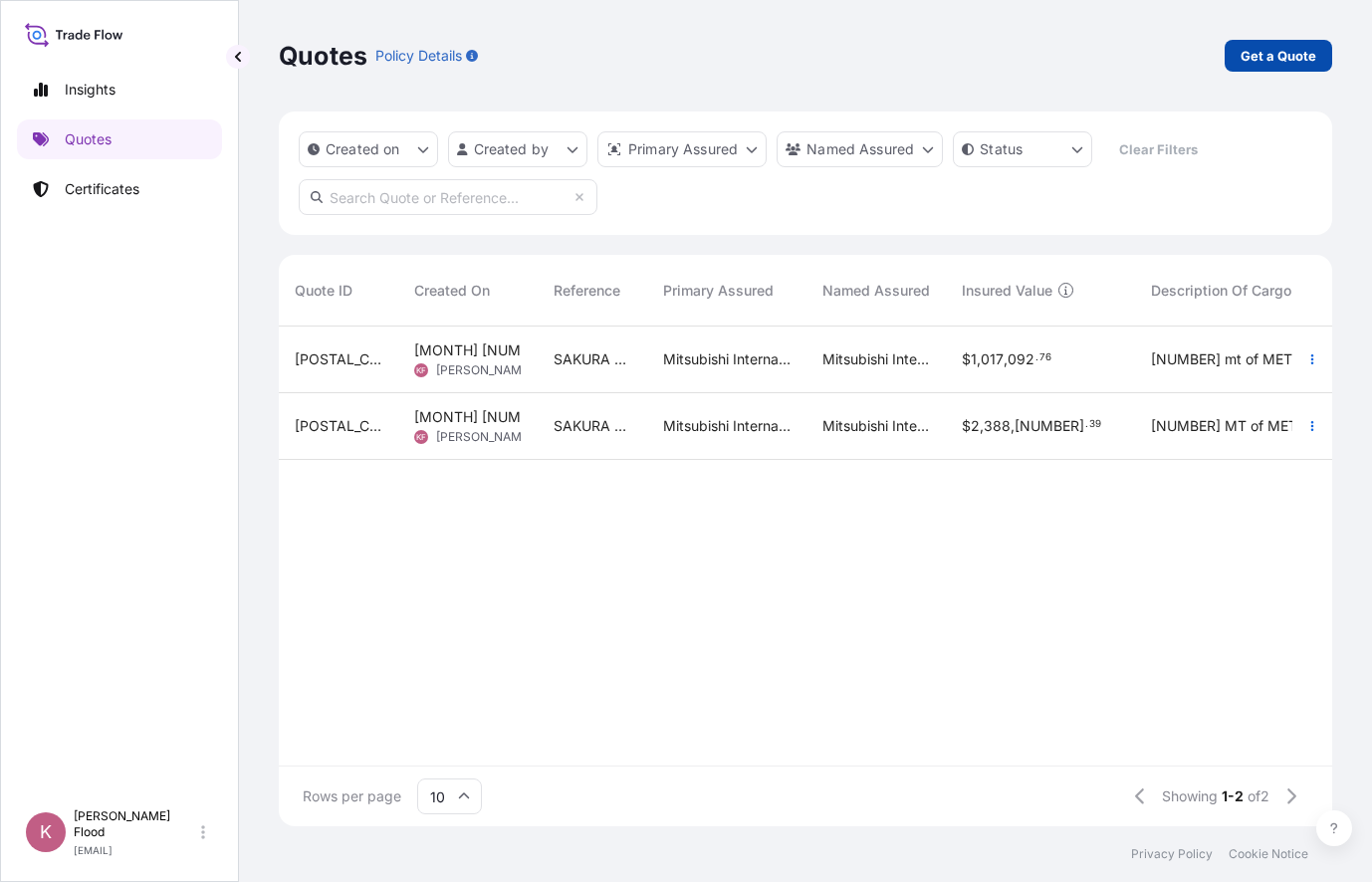click on "Get a Quote" at bounding box center [1278, 56] 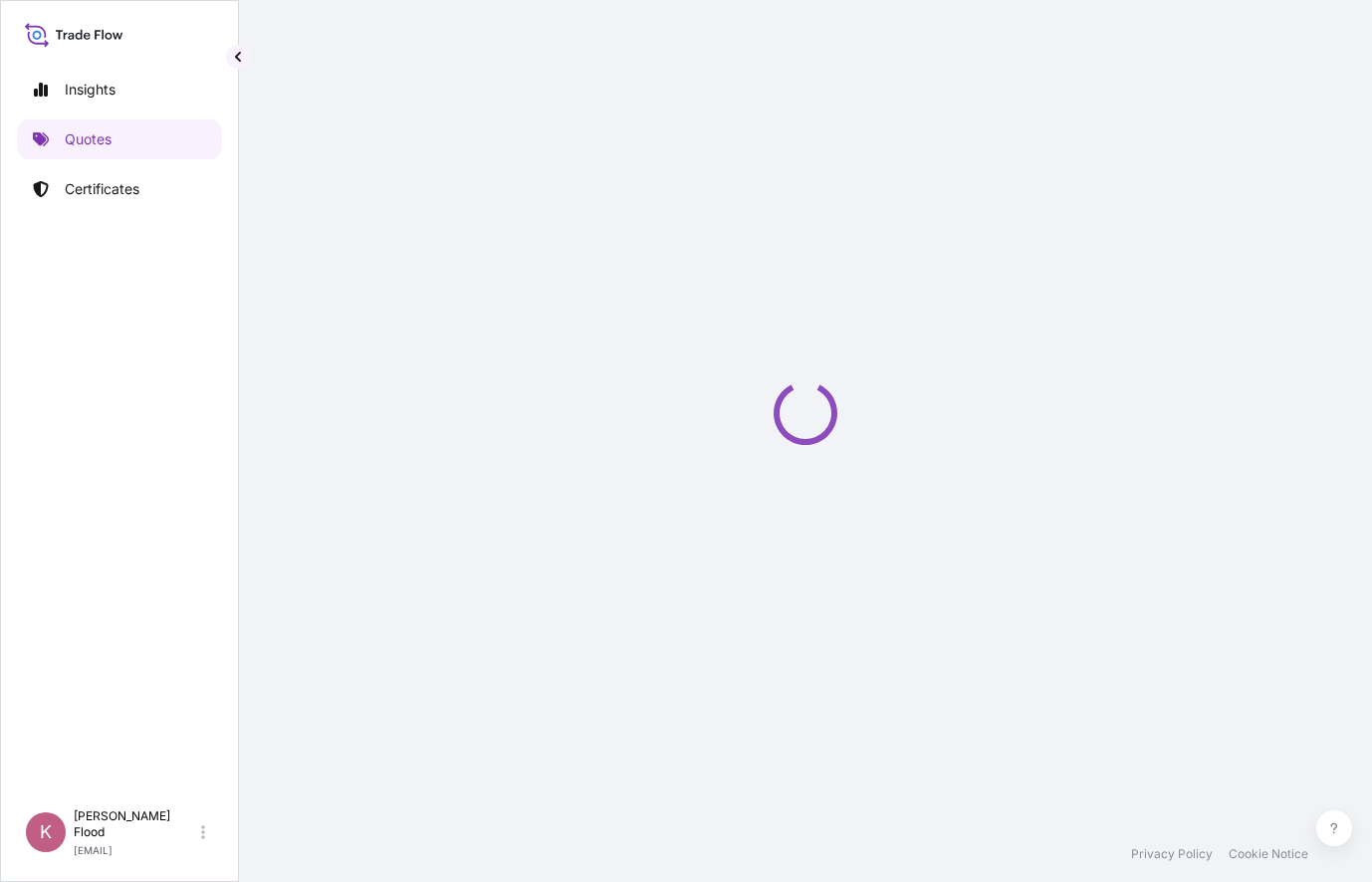 select on "Ocean Vessel" 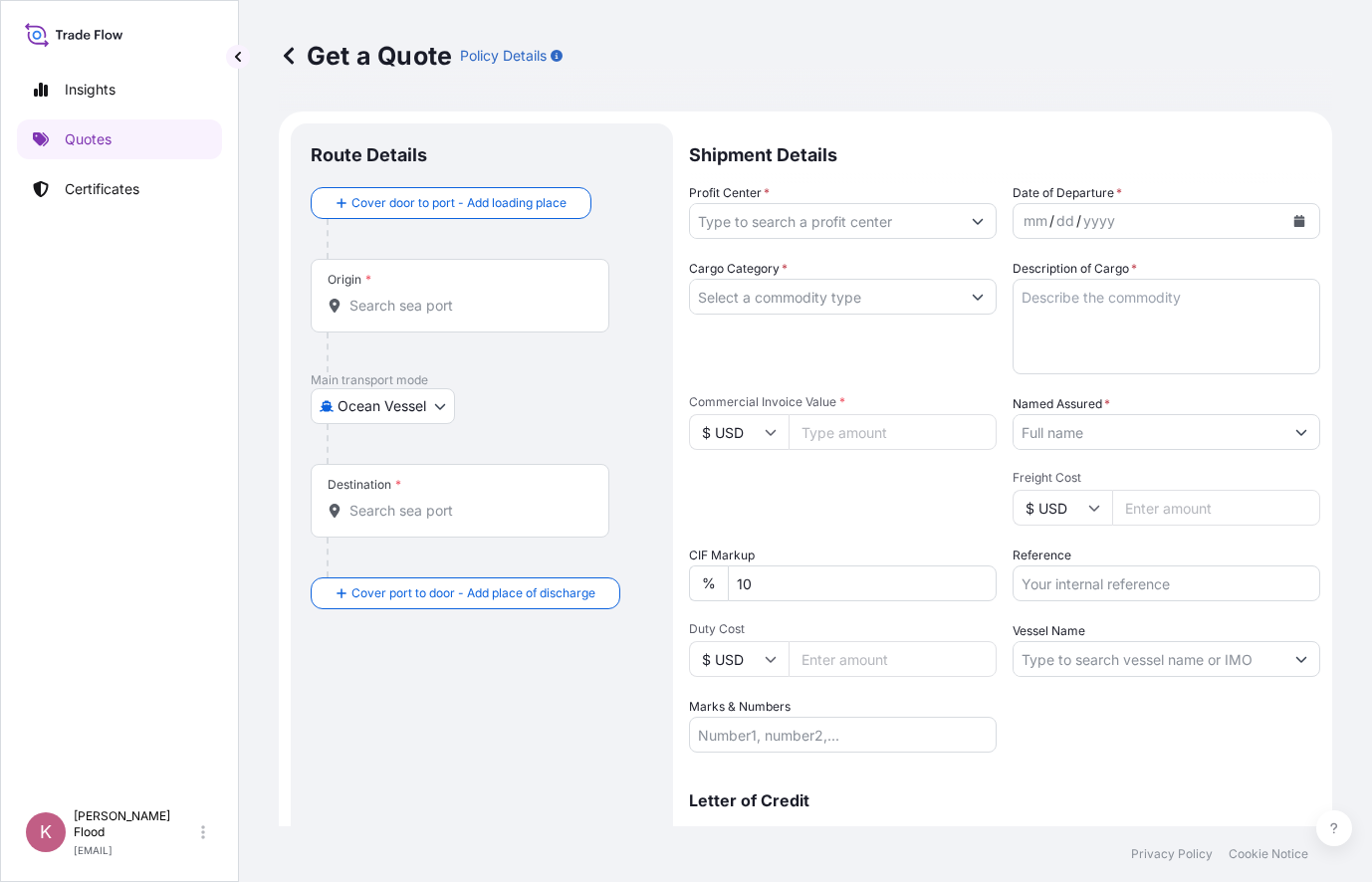 scroll, scrollTop: 32, scrollLeft: 0, axis: vertical 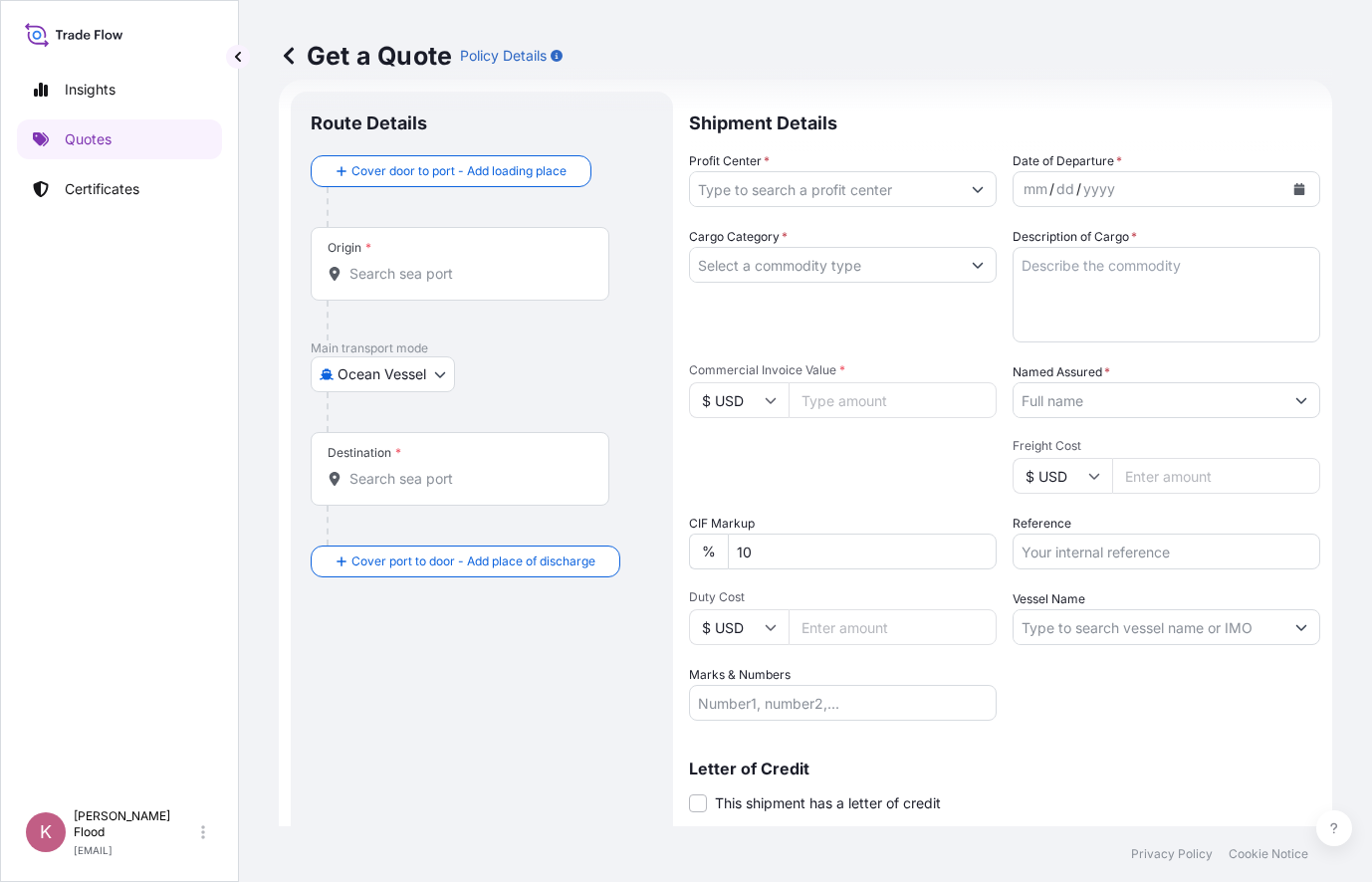 click on "Origin *" at bounding box center [460, 264] 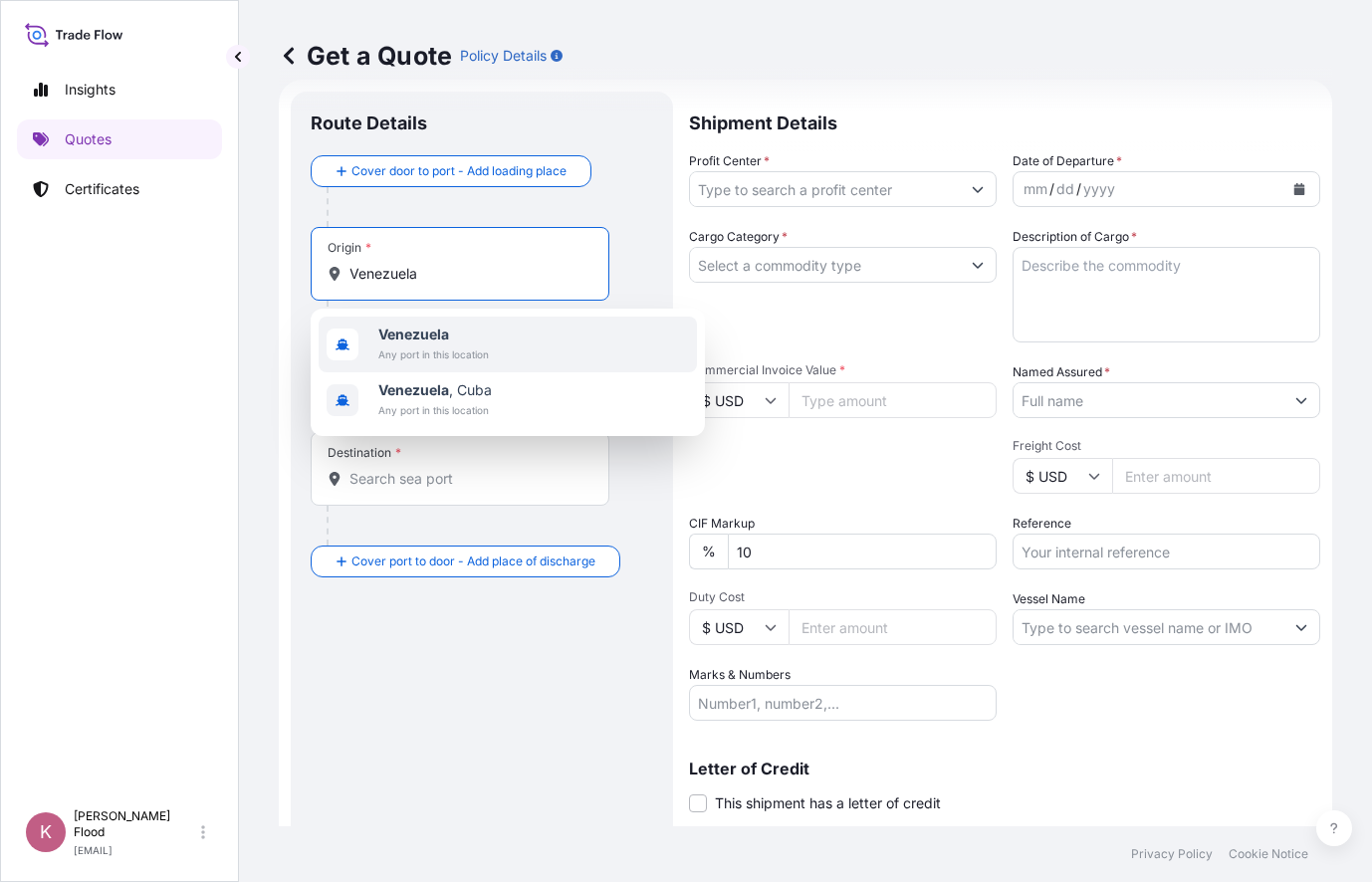 click on "Any port in this location" at bounding box center (433, 354) 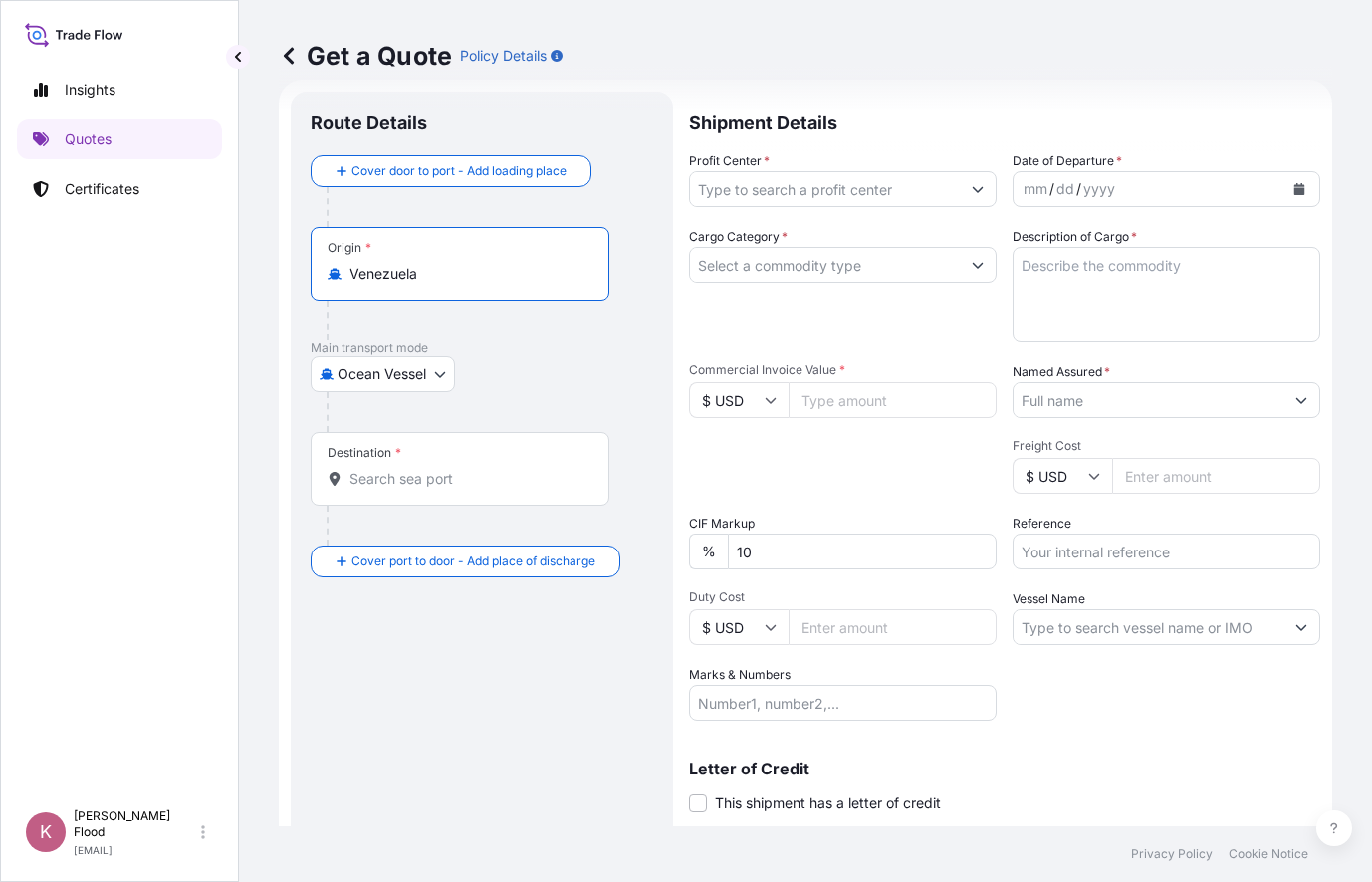 type on "Venezuela" 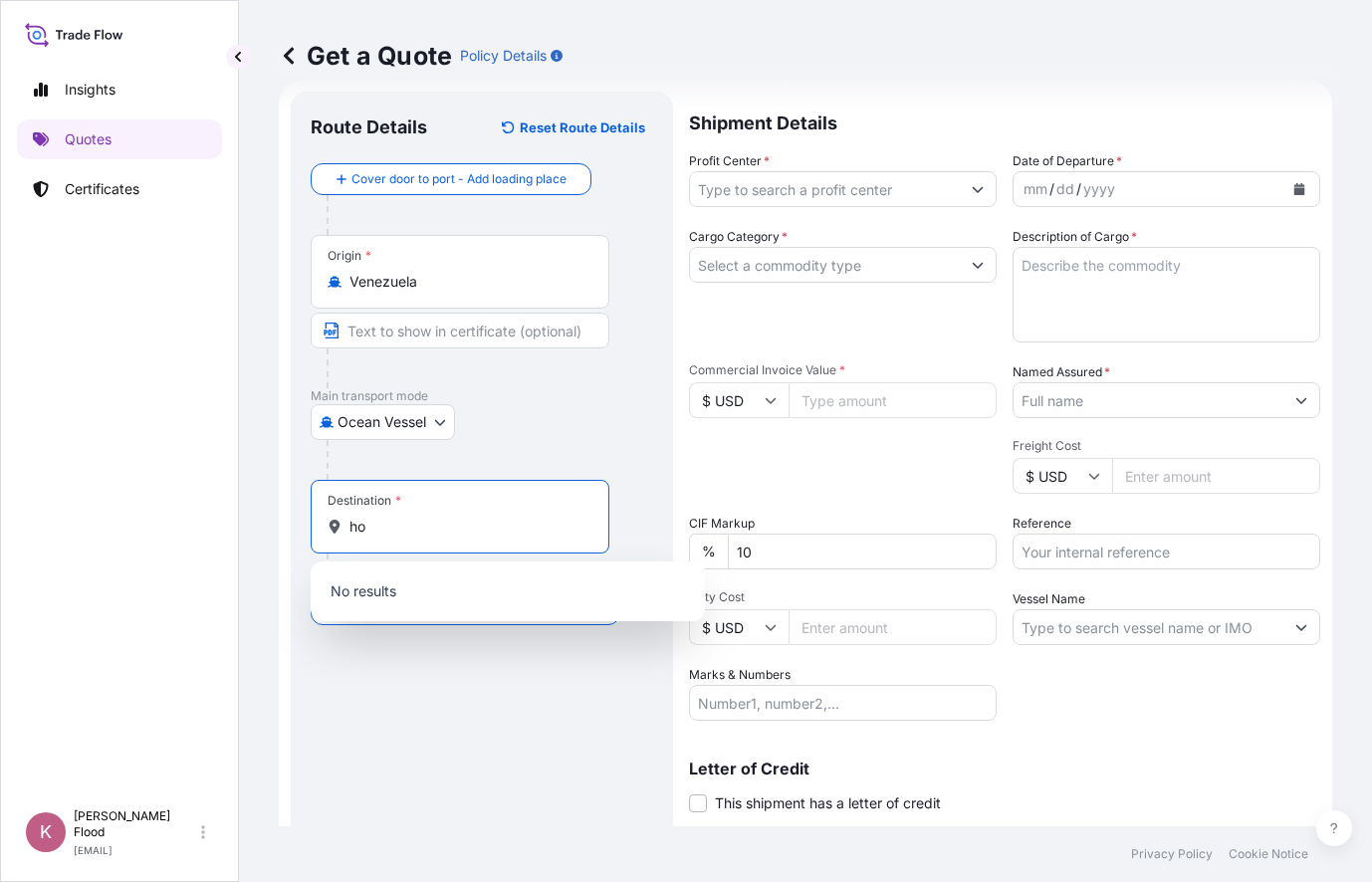 type on "h" 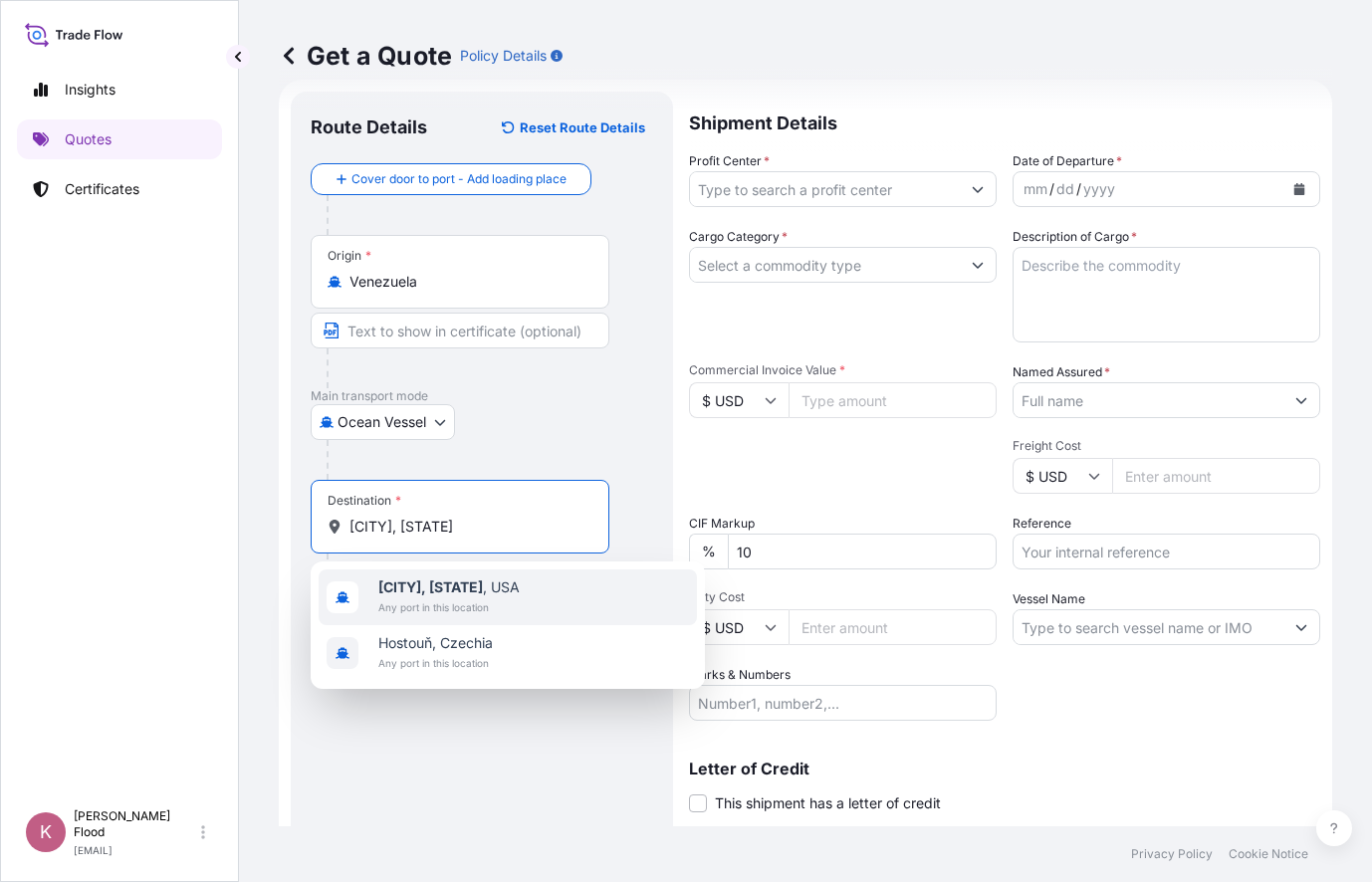 click on "[CITY], [STATE] , USA" at bounding box center [449, 587] 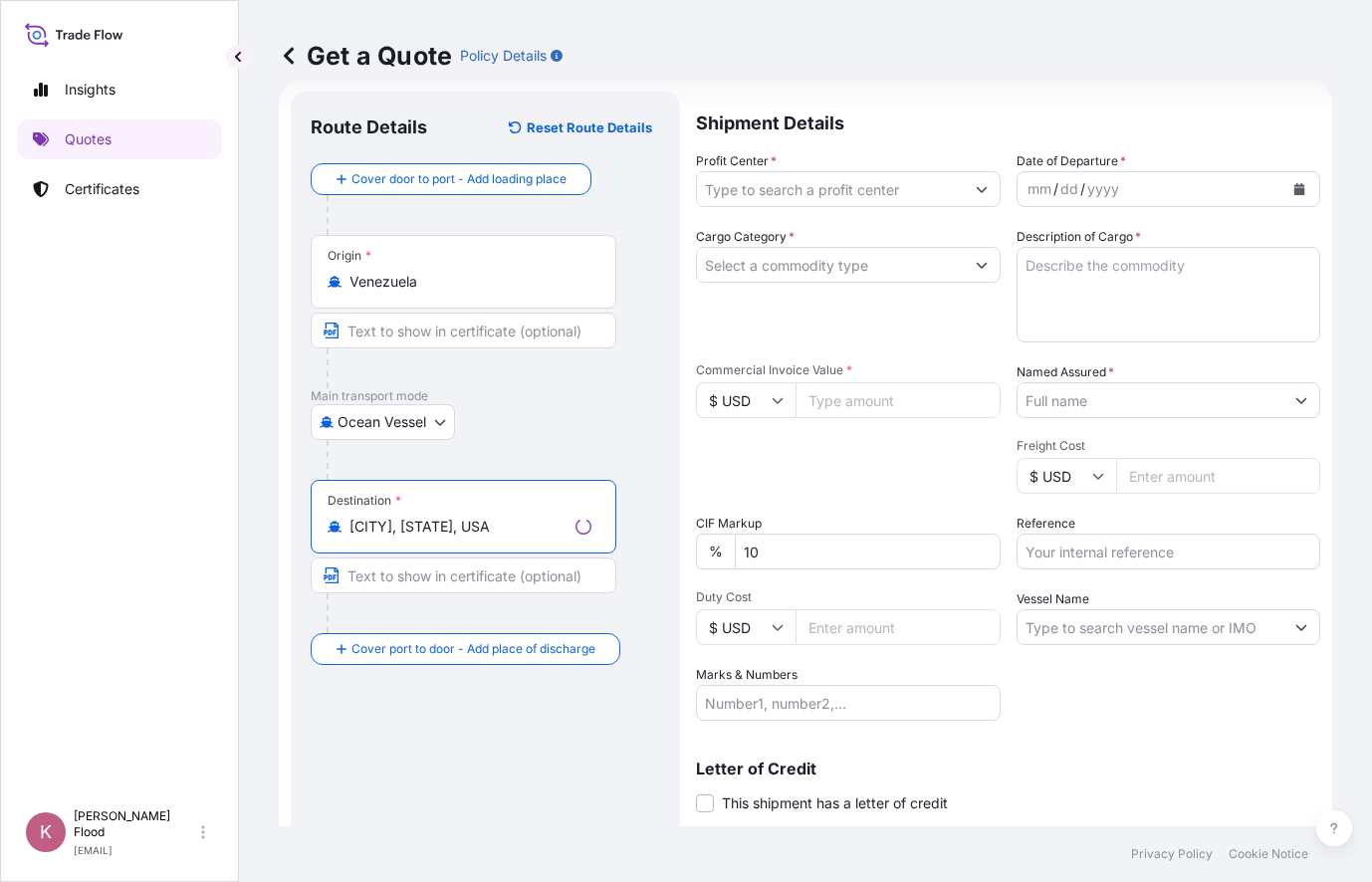 type on "[CITY], [STATE], USA" 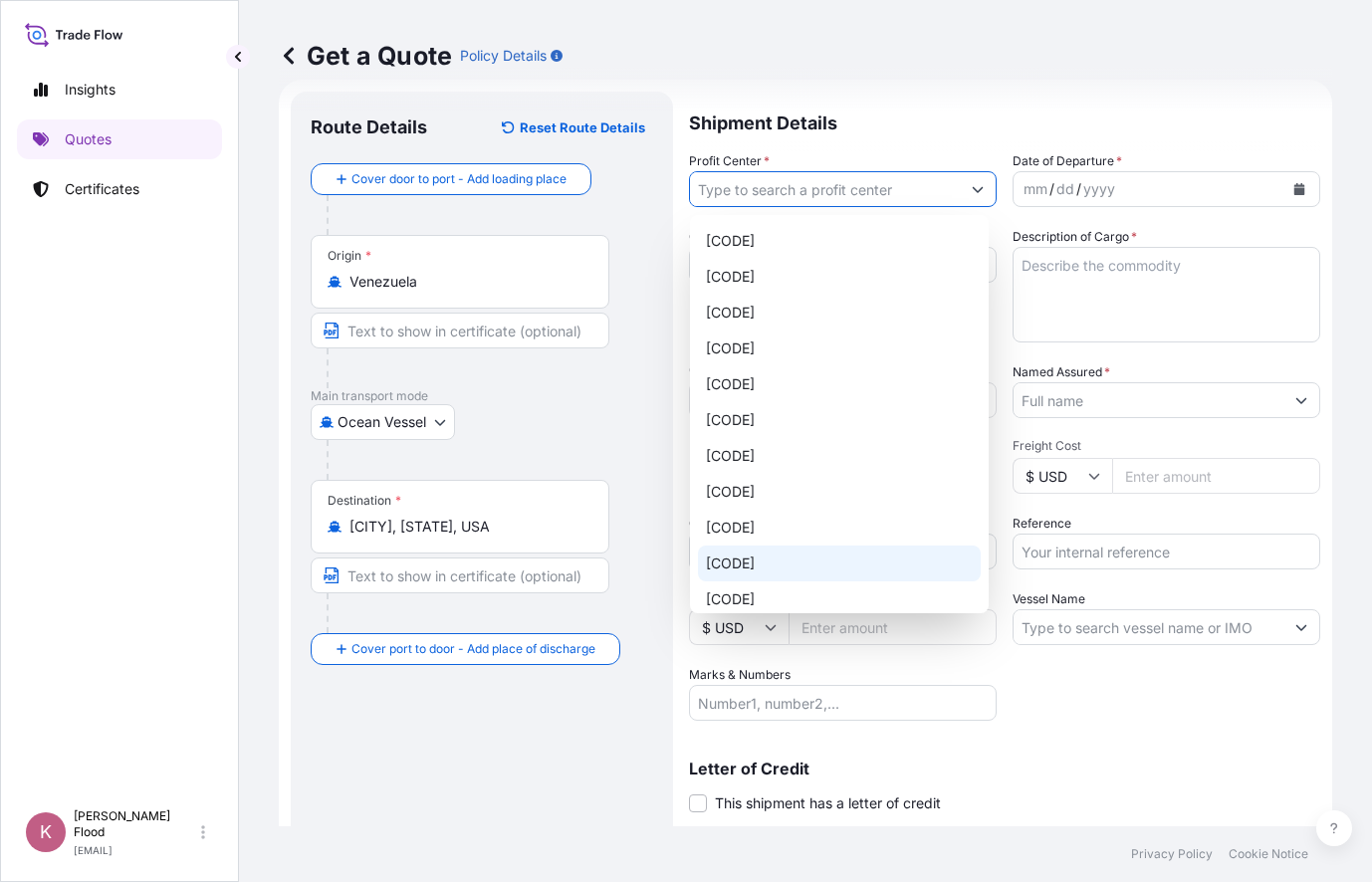 click on "[CODE]" at bounding box center (839, 563) 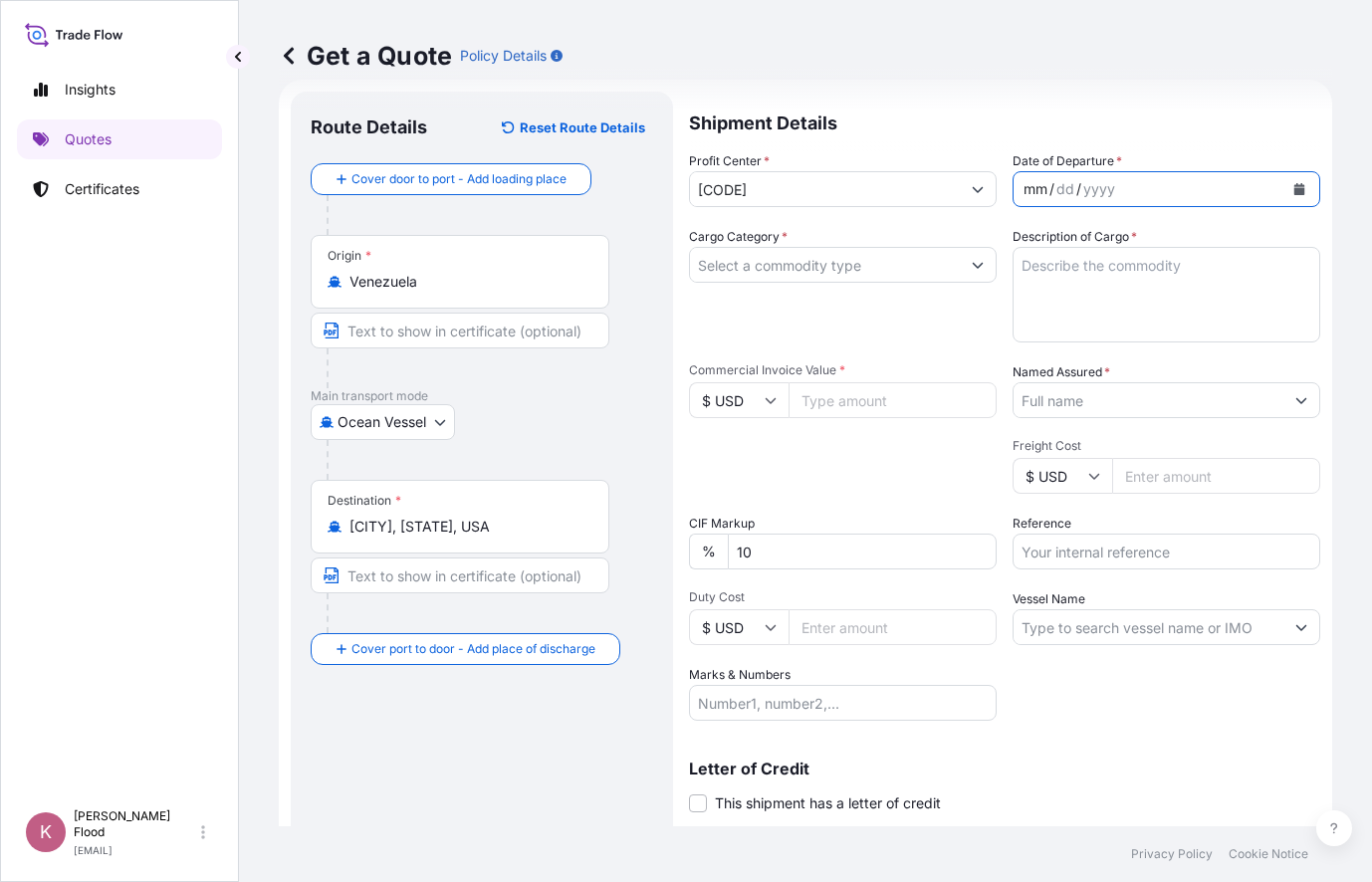 click on "mm / dd / yyyy" at bounding box center [1148, 189] 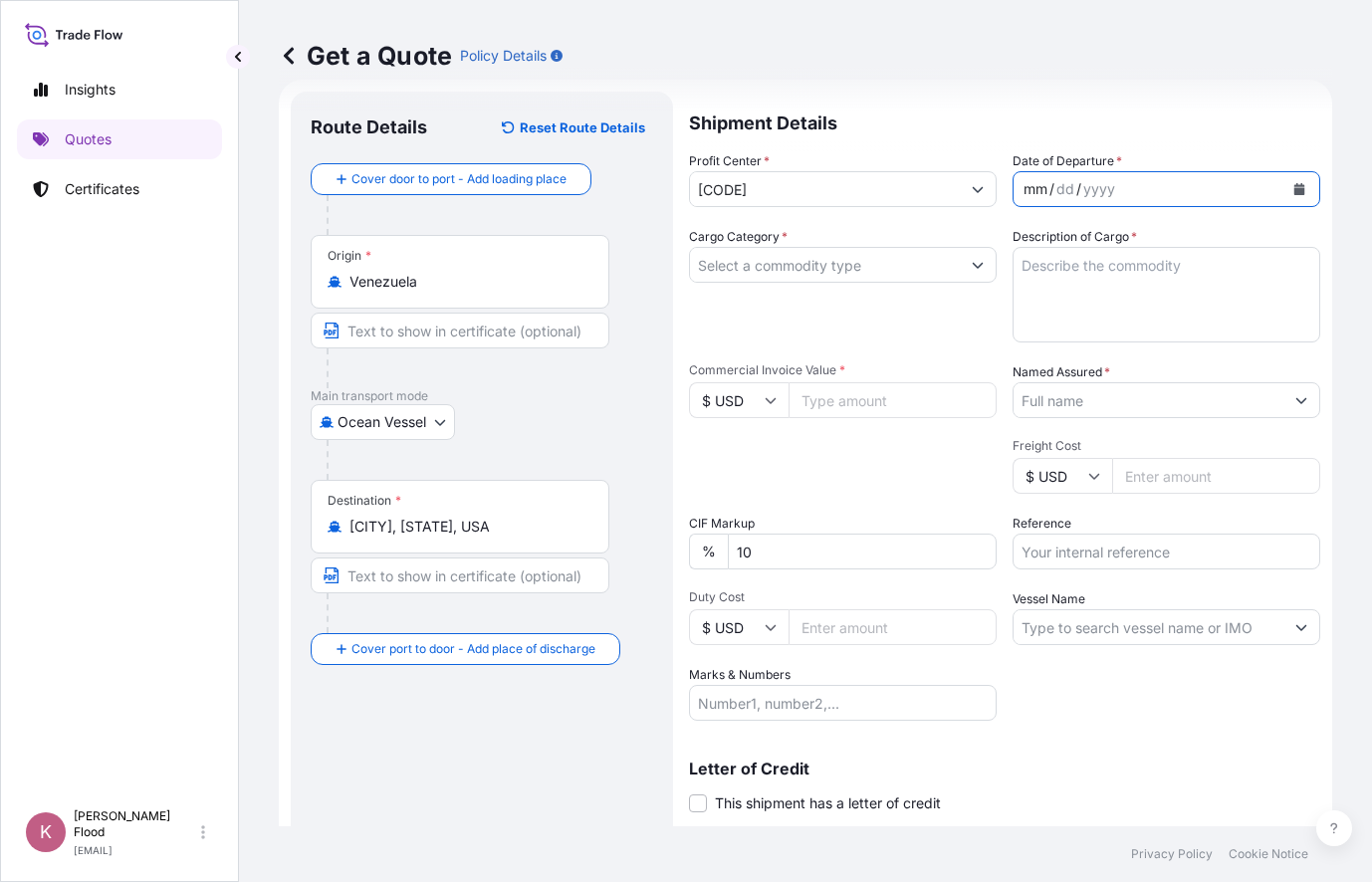 click on "mm / dd / yyyy" at bounding box center [1148, 189] 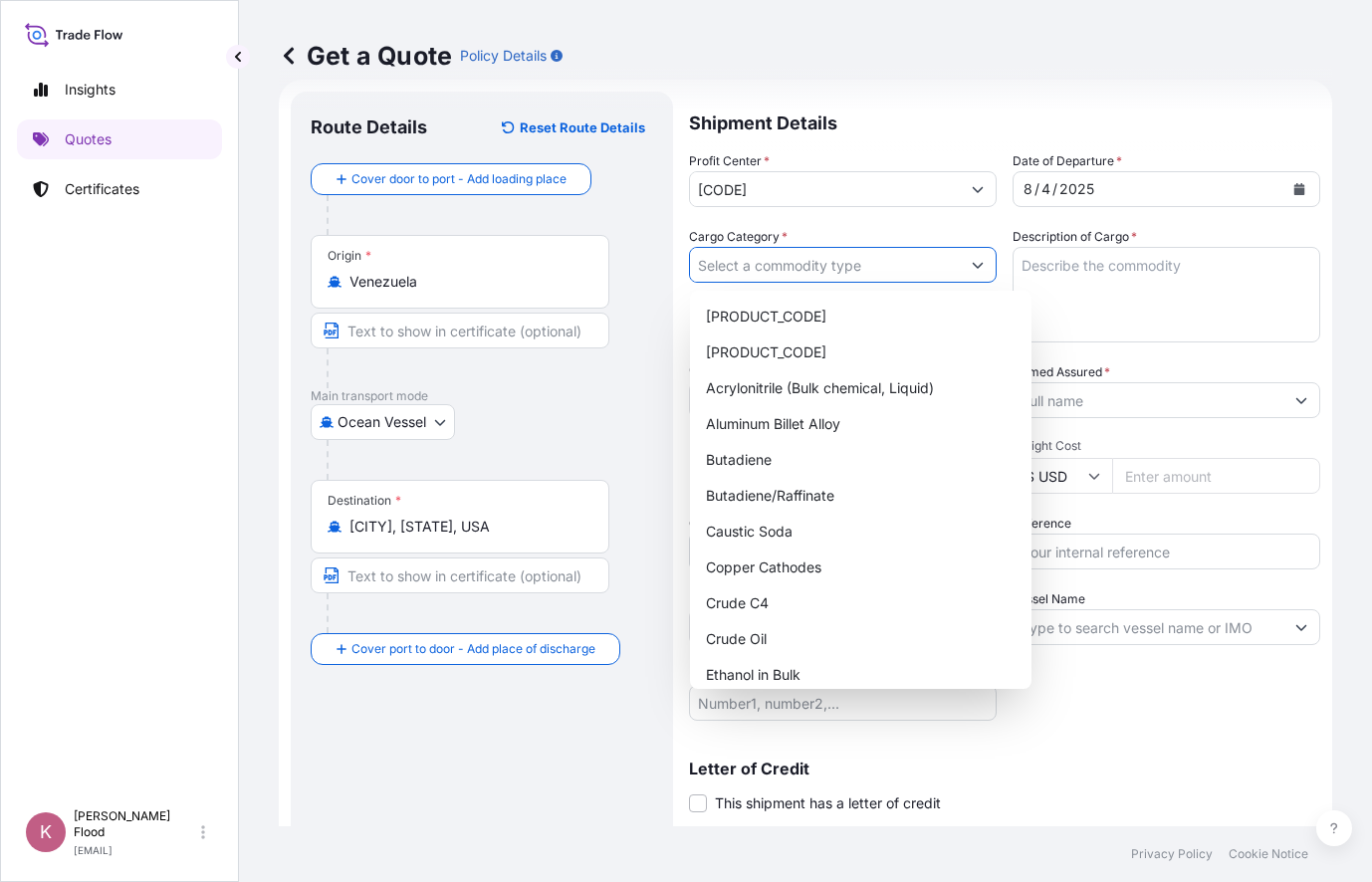click on "Cargo Category *" at bounding box center (824, 265) 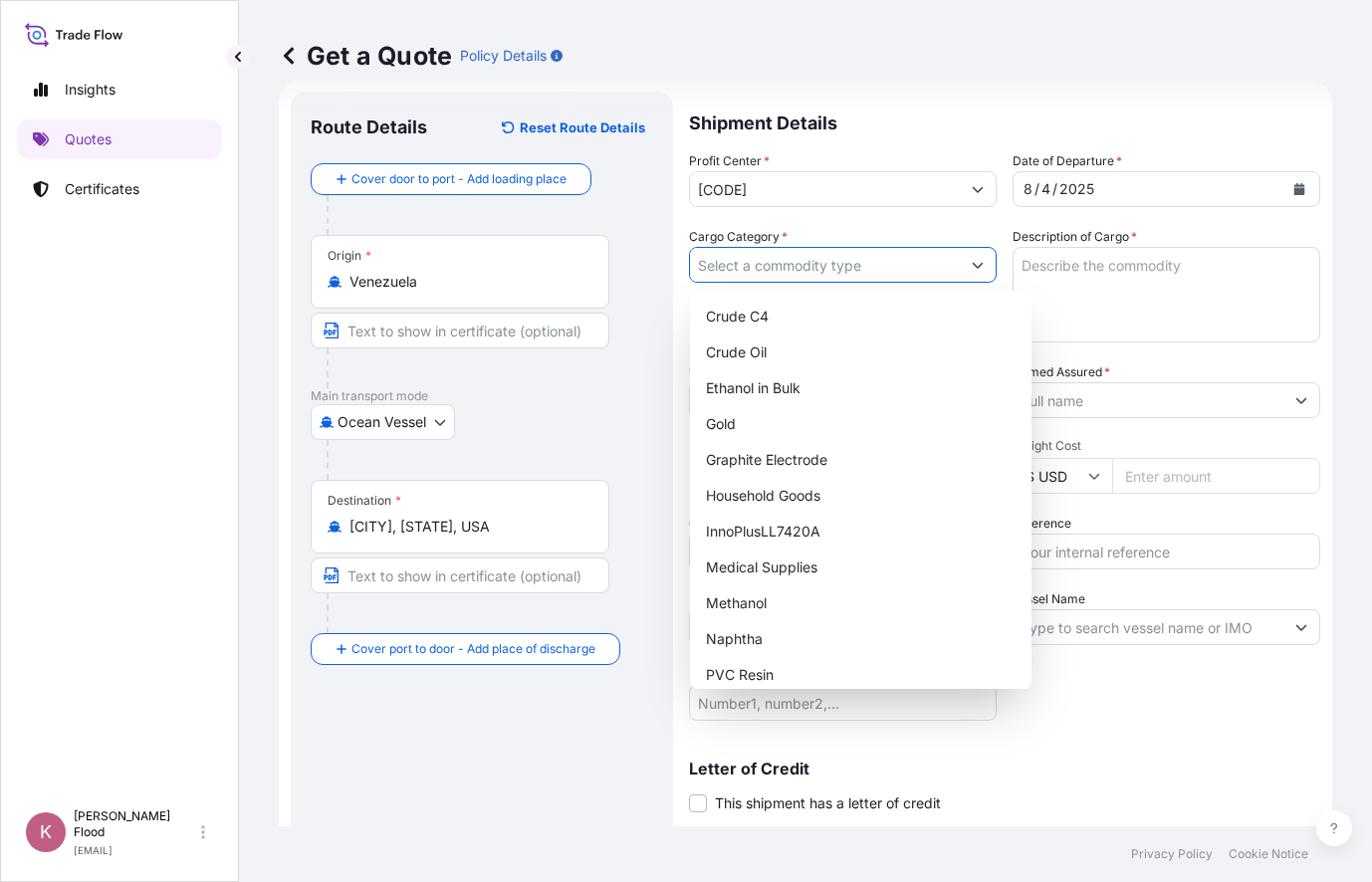 scroll, scrollTop: 299, scrollLeft: 0, axis: vertical 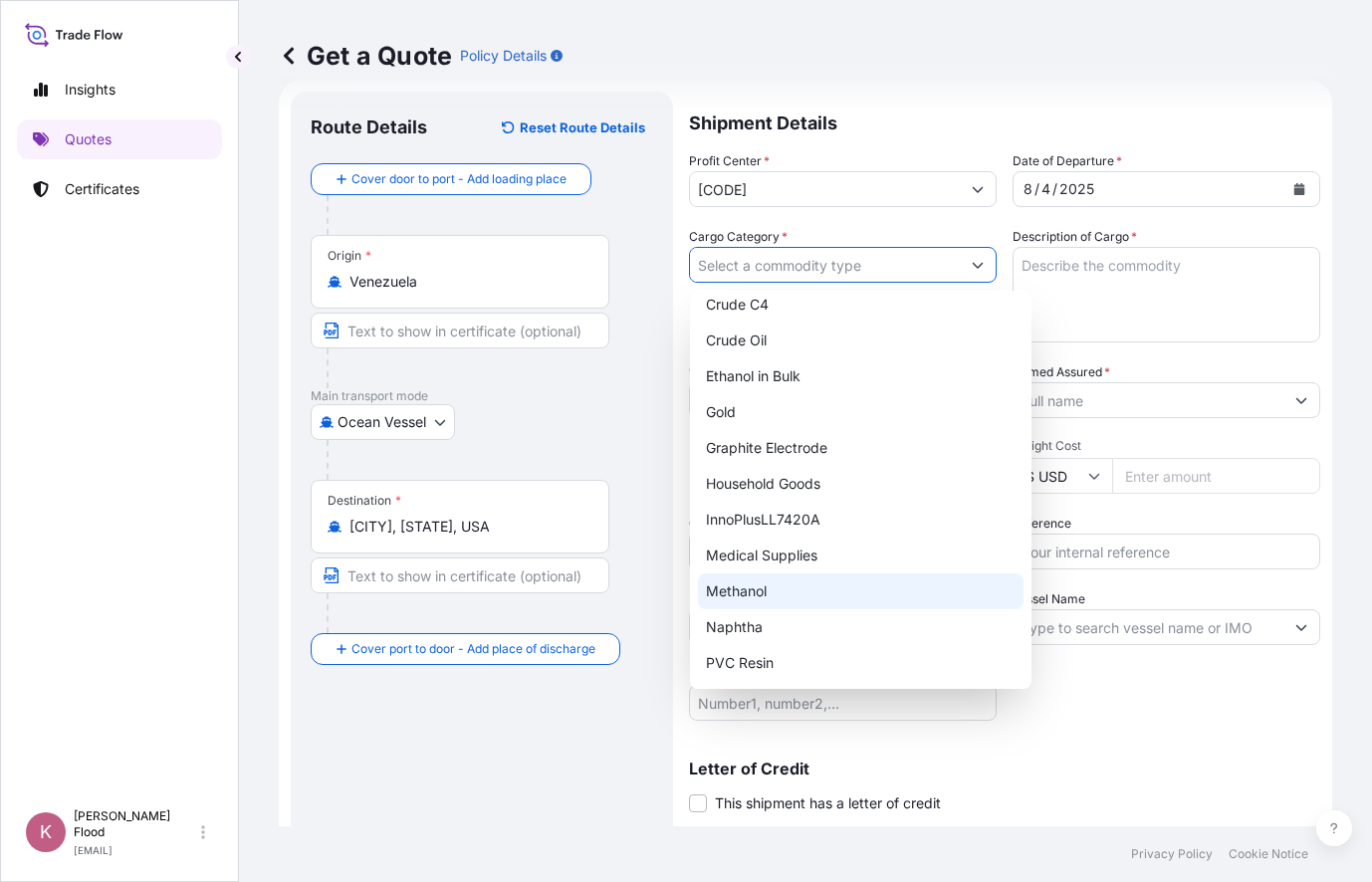 click on "Methanol" at bounding box center (860, 591) 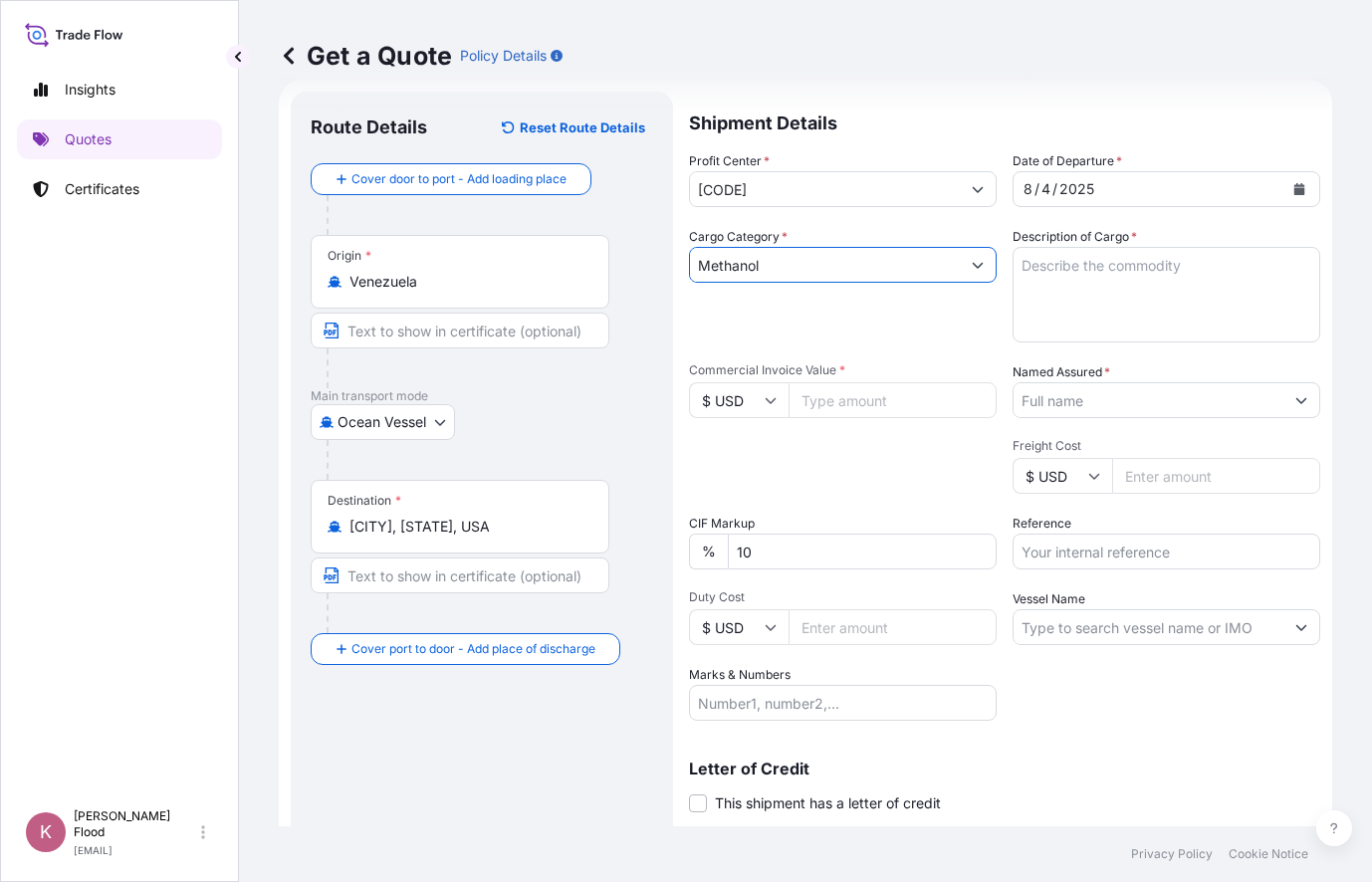 click on "Description of Cargo *" at bounding box center [1166, 295] 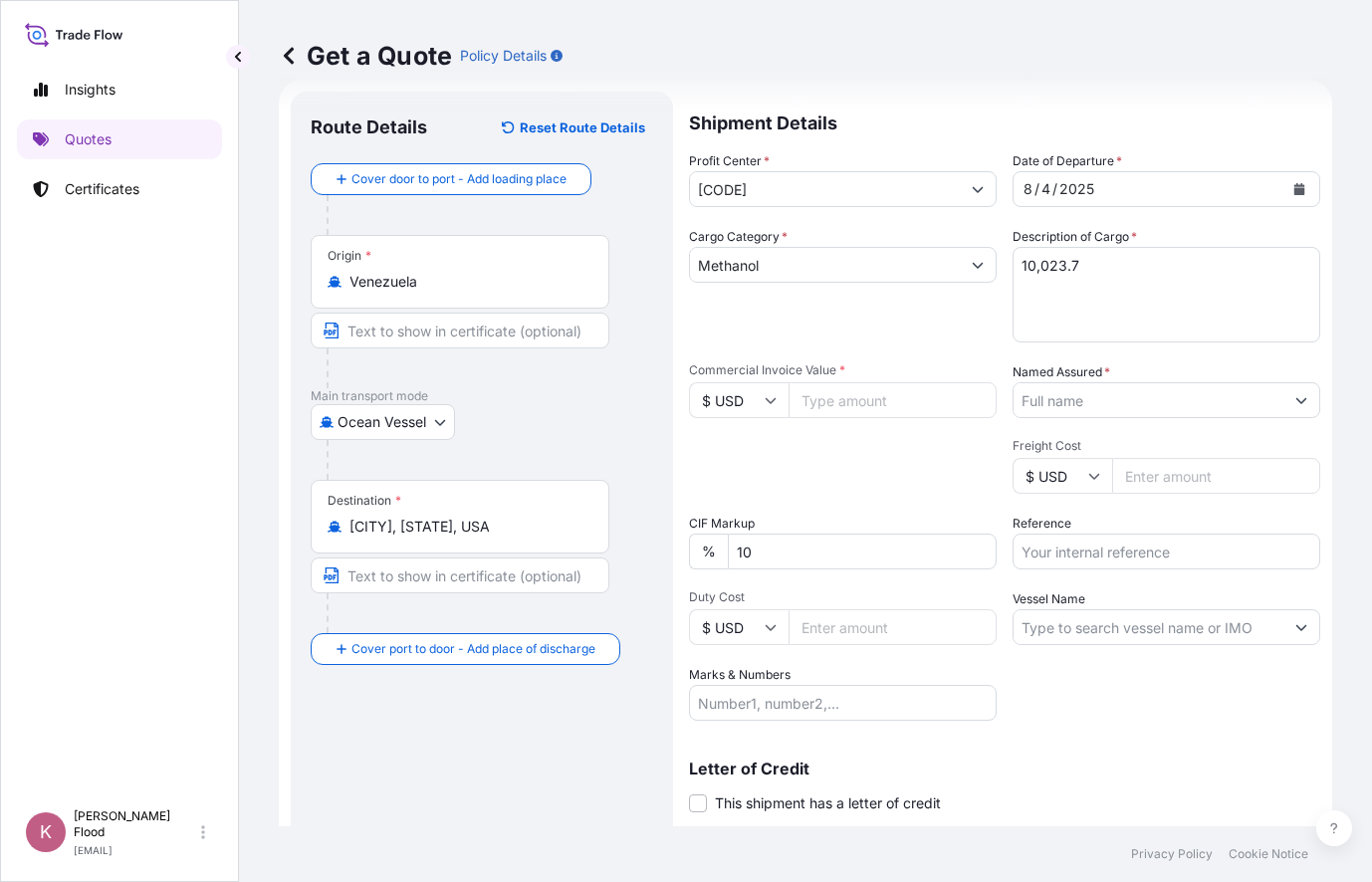 click on "10,023.7" at bounding box center (1166, 295) 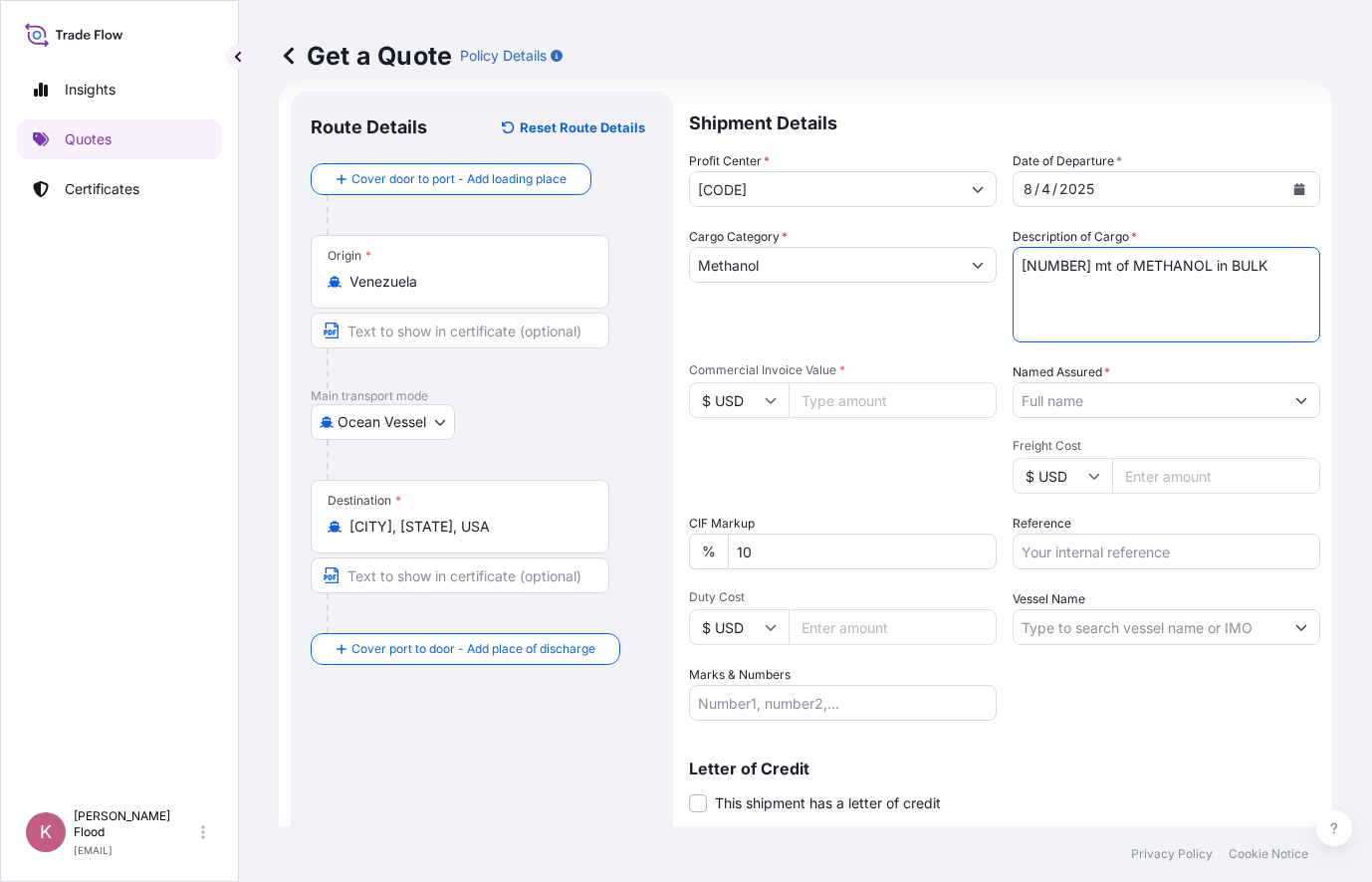 type on "[NUMBER] mt of METHANOL in BULK" 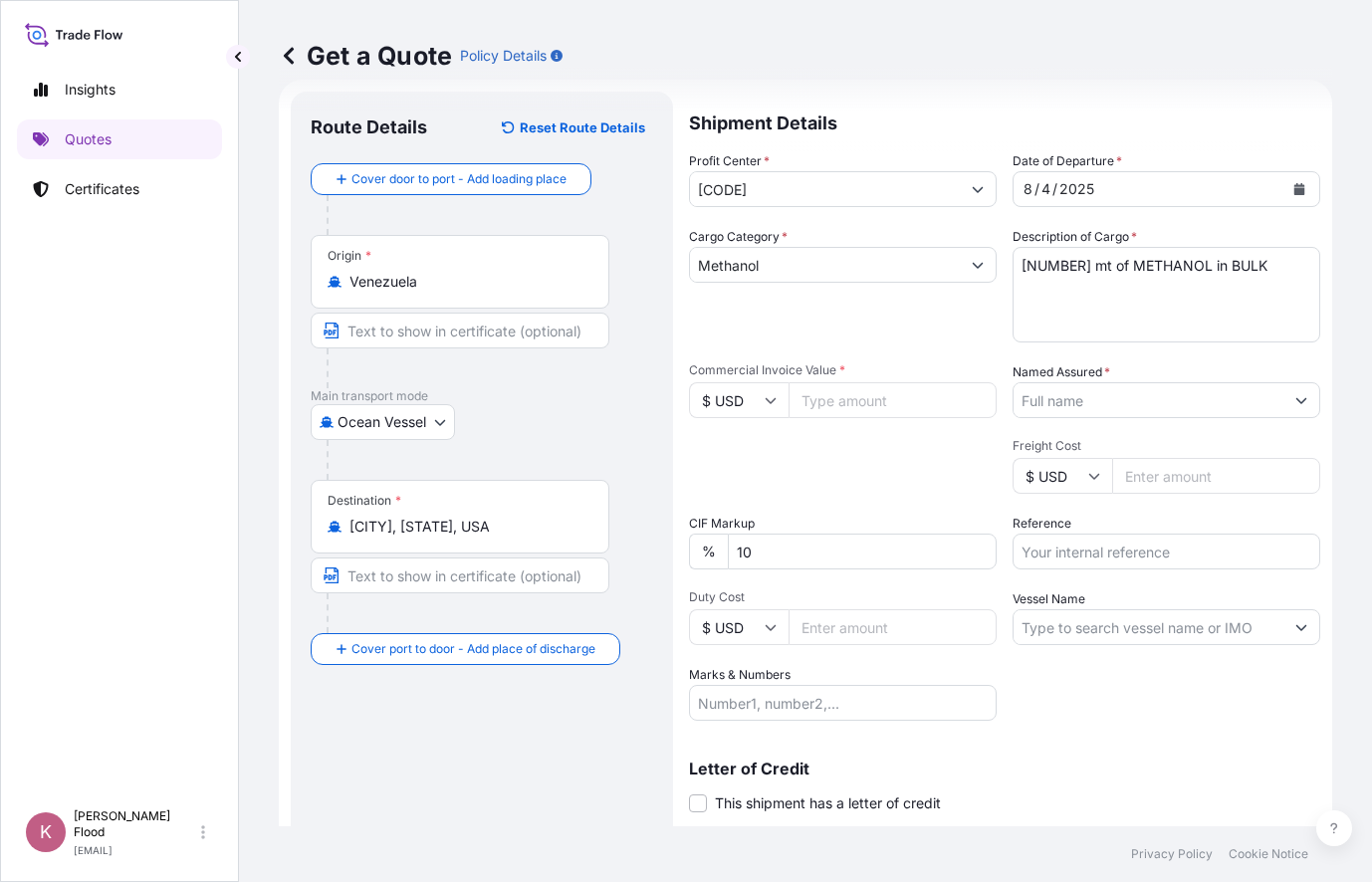 click on "Commercial Invoice Value   *" at bounding box center (892, 400) 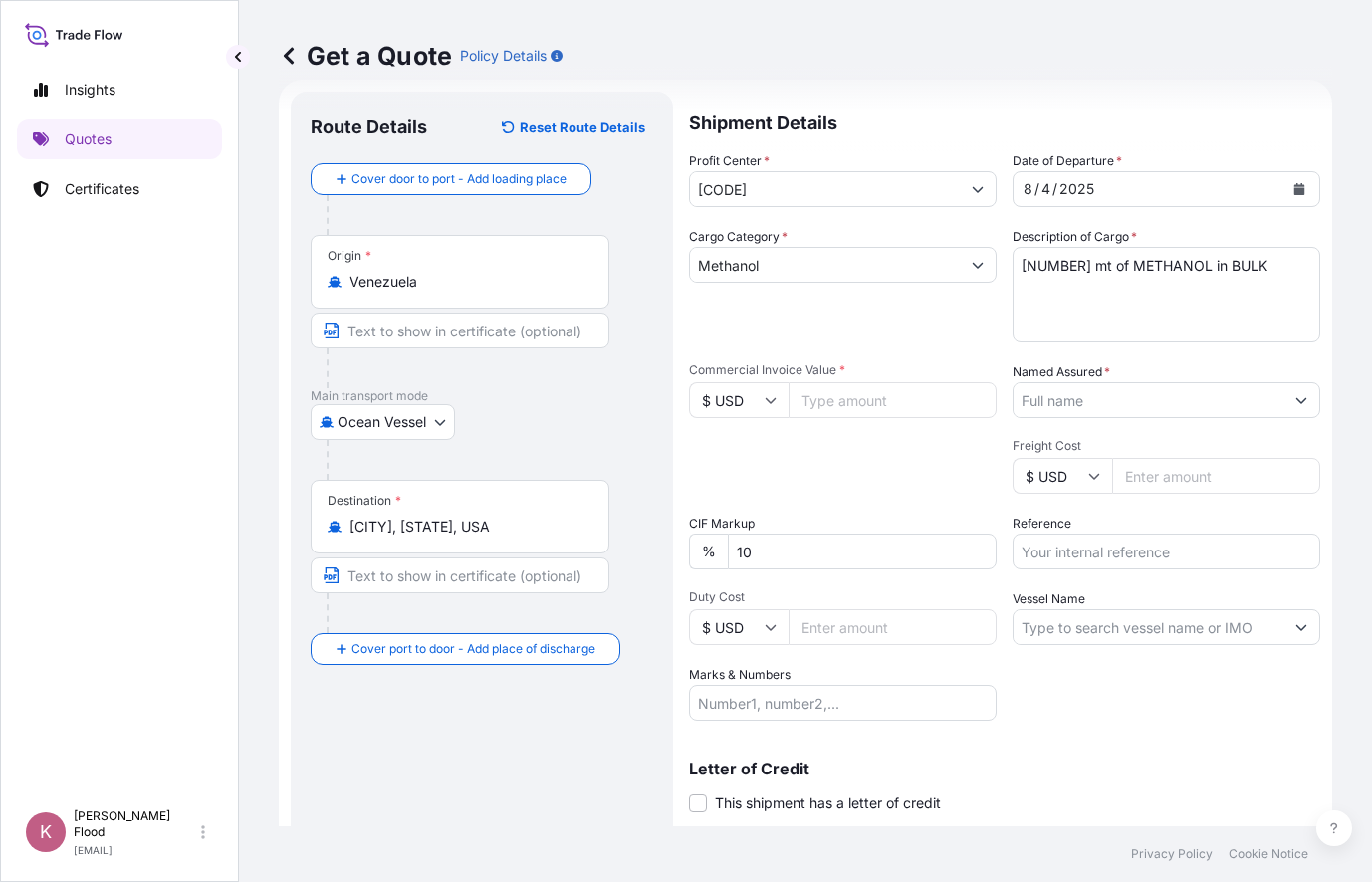 type on "[NUMBER]" 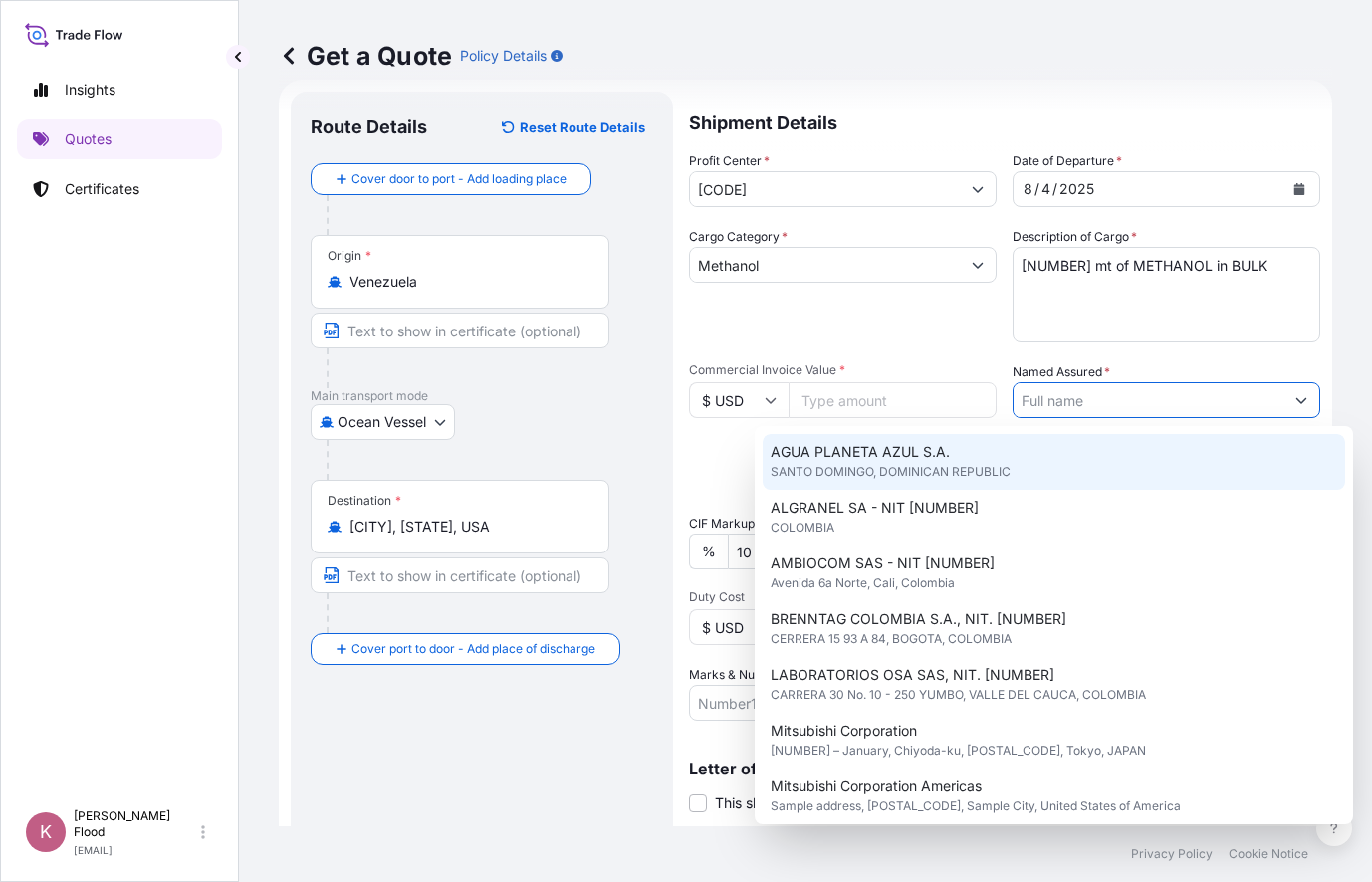 click at bounding box center [1301, 400] 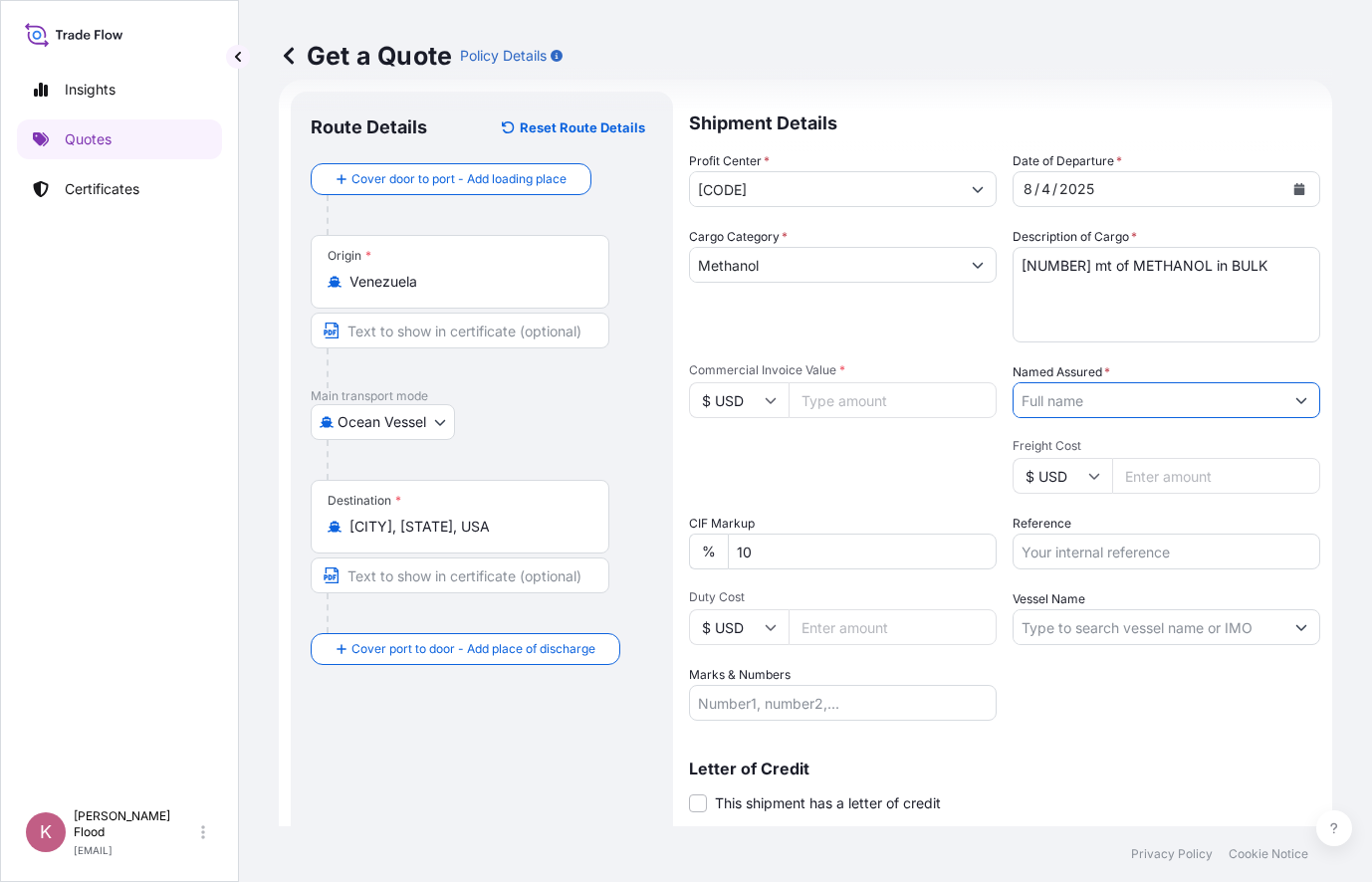 click 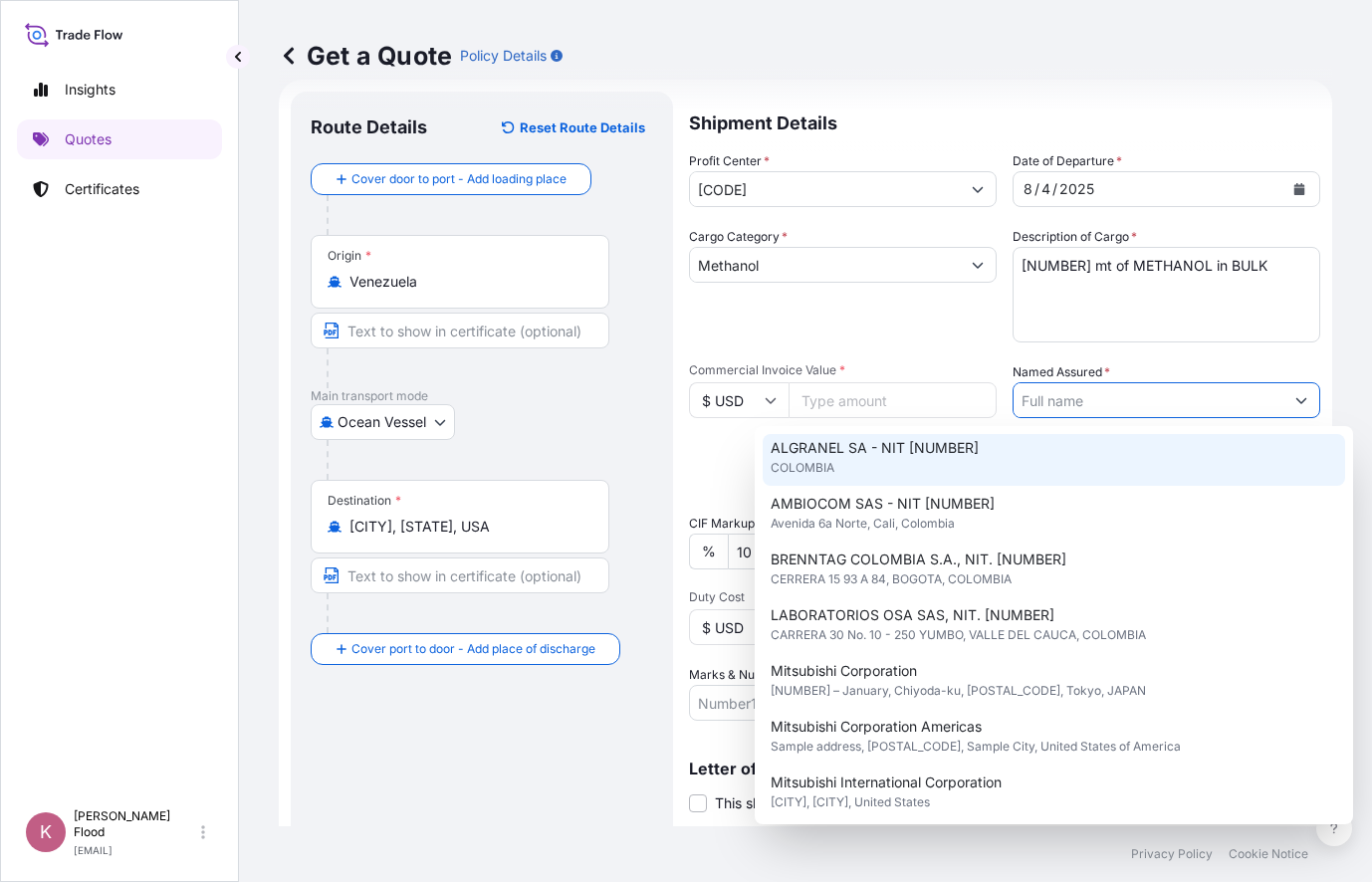 scroll, scrollTop: 299, scrollLeft: 0, axis: vertical 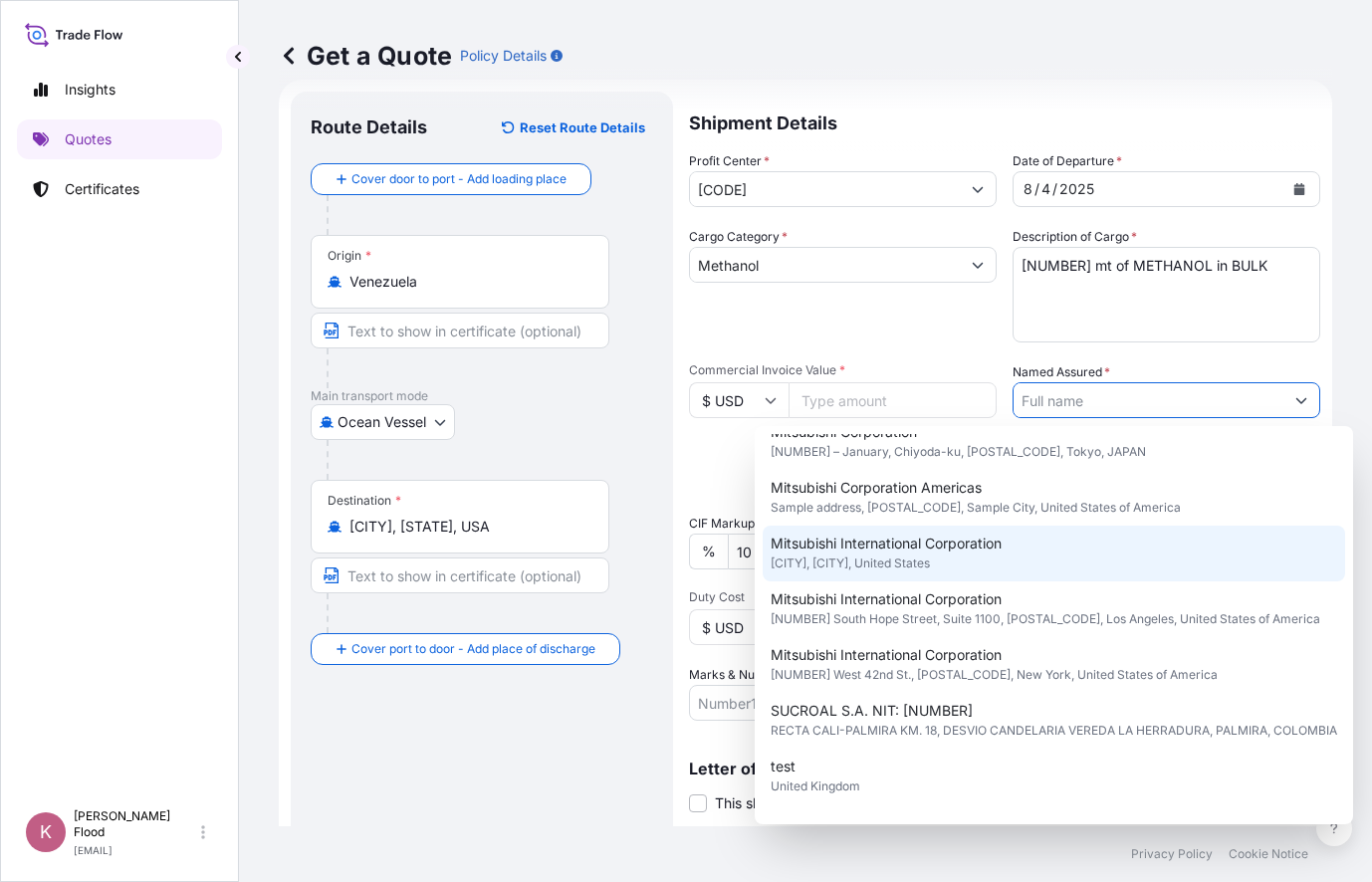 click on "Mitsubishi International Corporation Houston, [CITY], United States" at bounding box center [1053, 553] 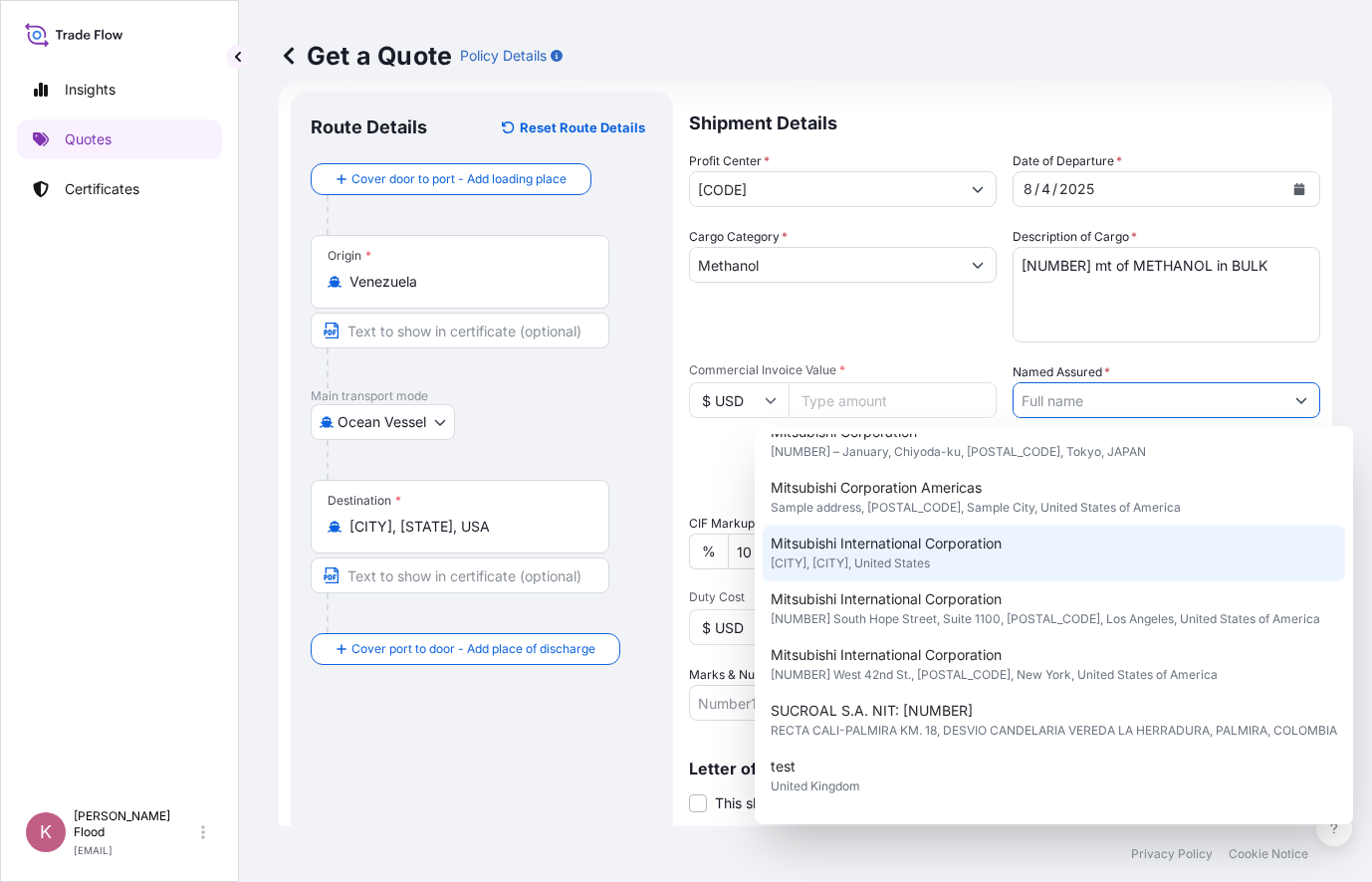 type on "Mitsubishi International Corporation" 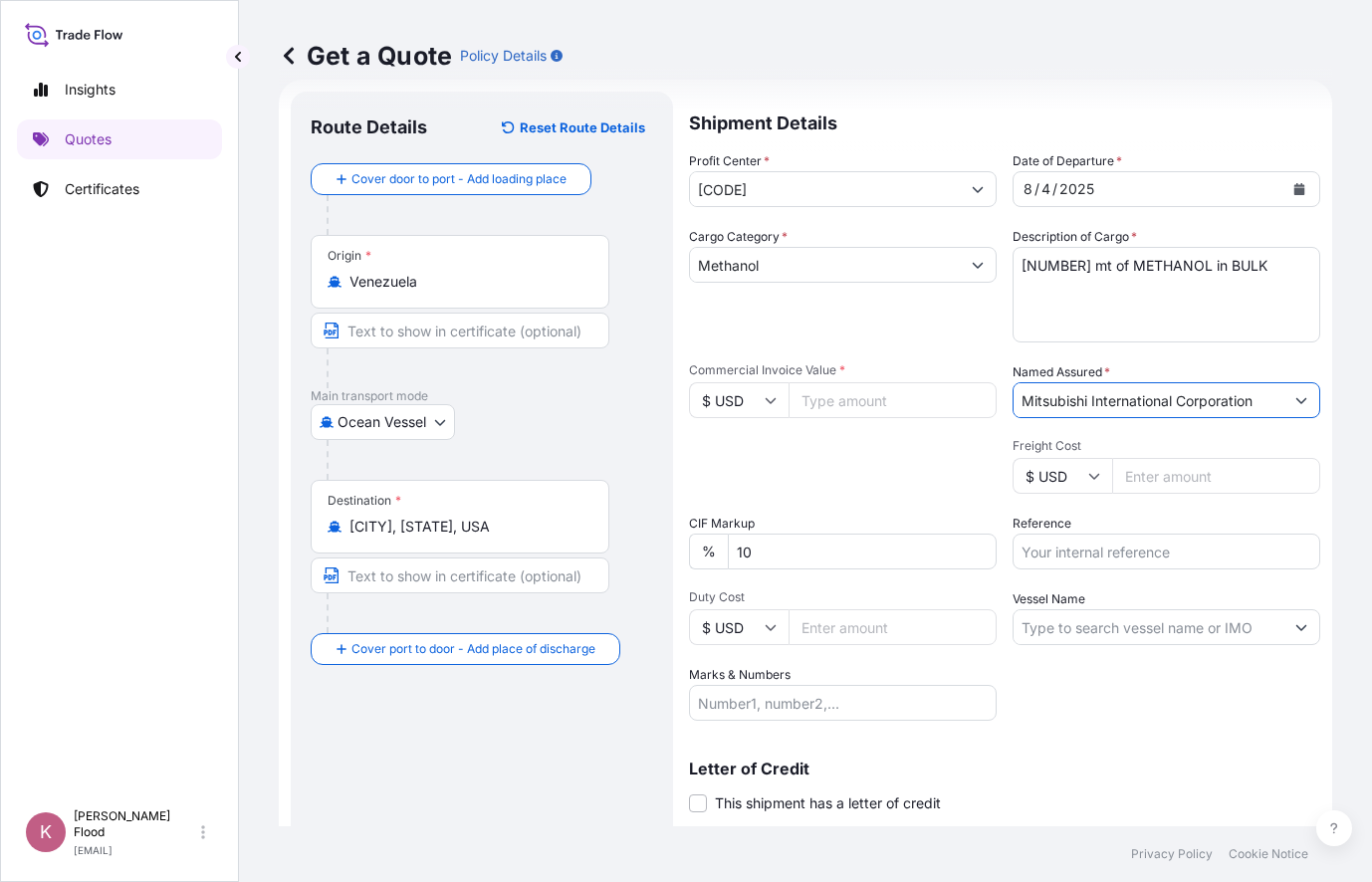 click on "Freight Cost" at bounding box center [1216, 476] 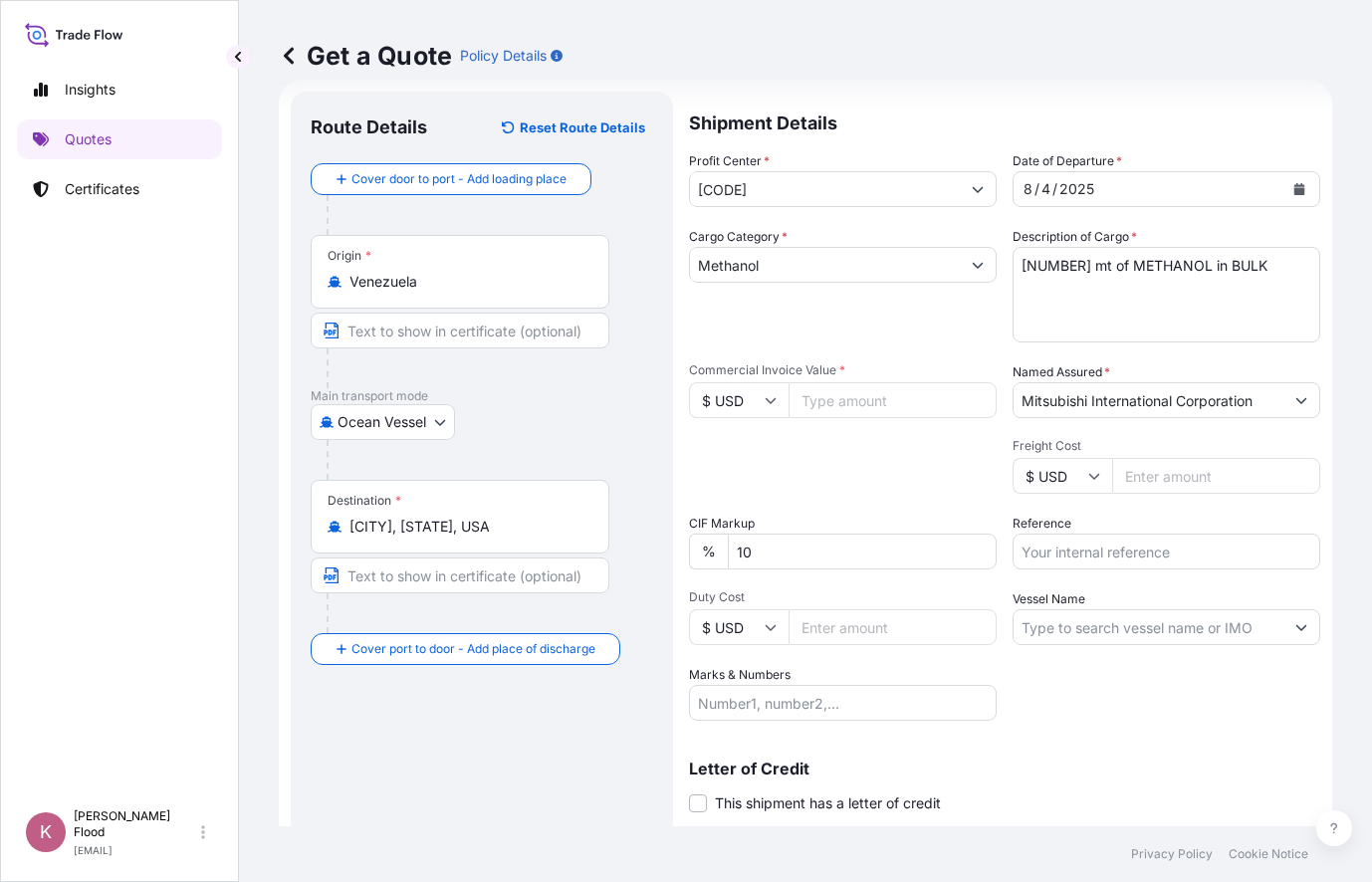 type on "[NUMBER]" 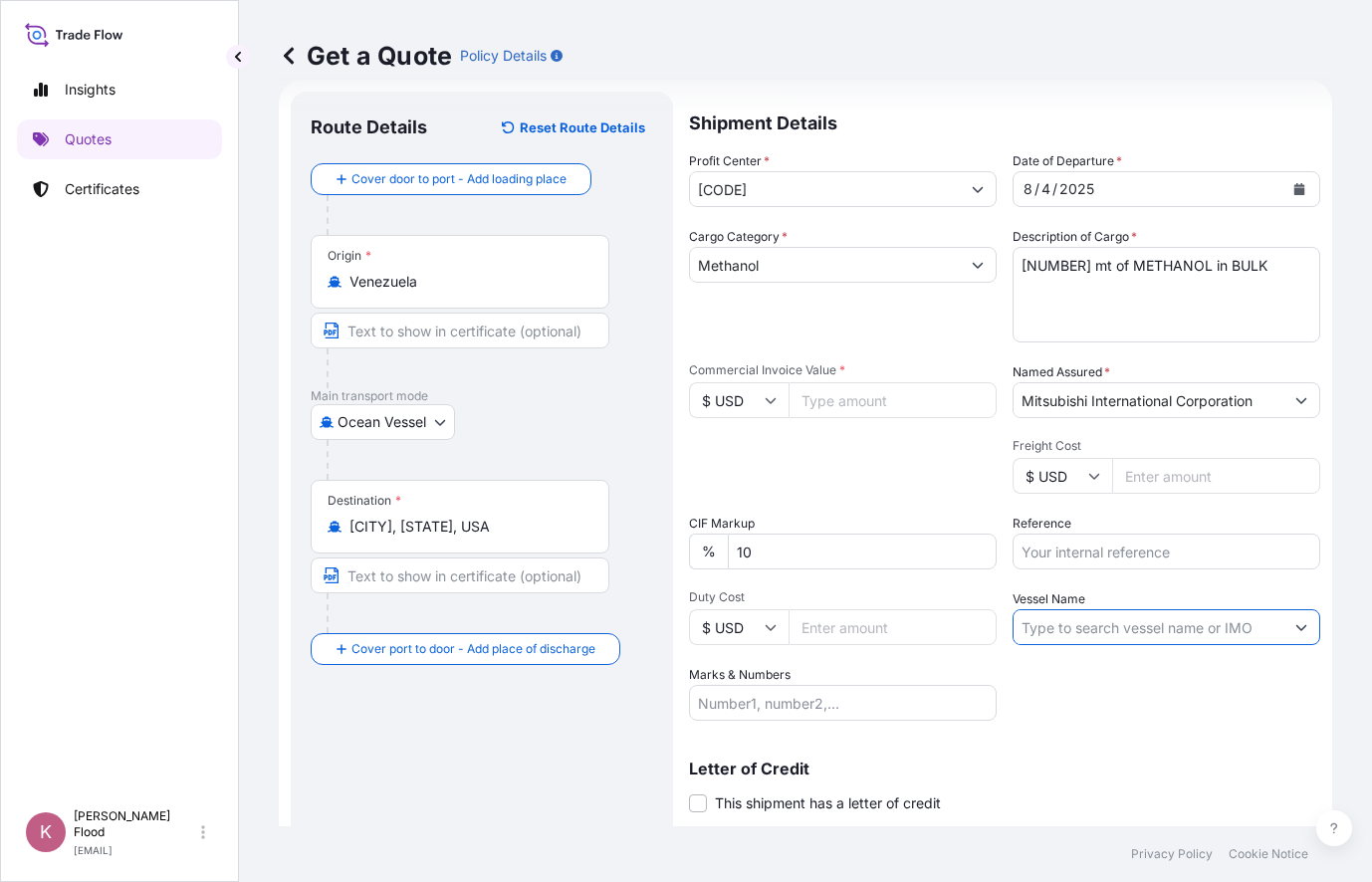 click on "Vessel Name" at bounding box center [1148, 627] 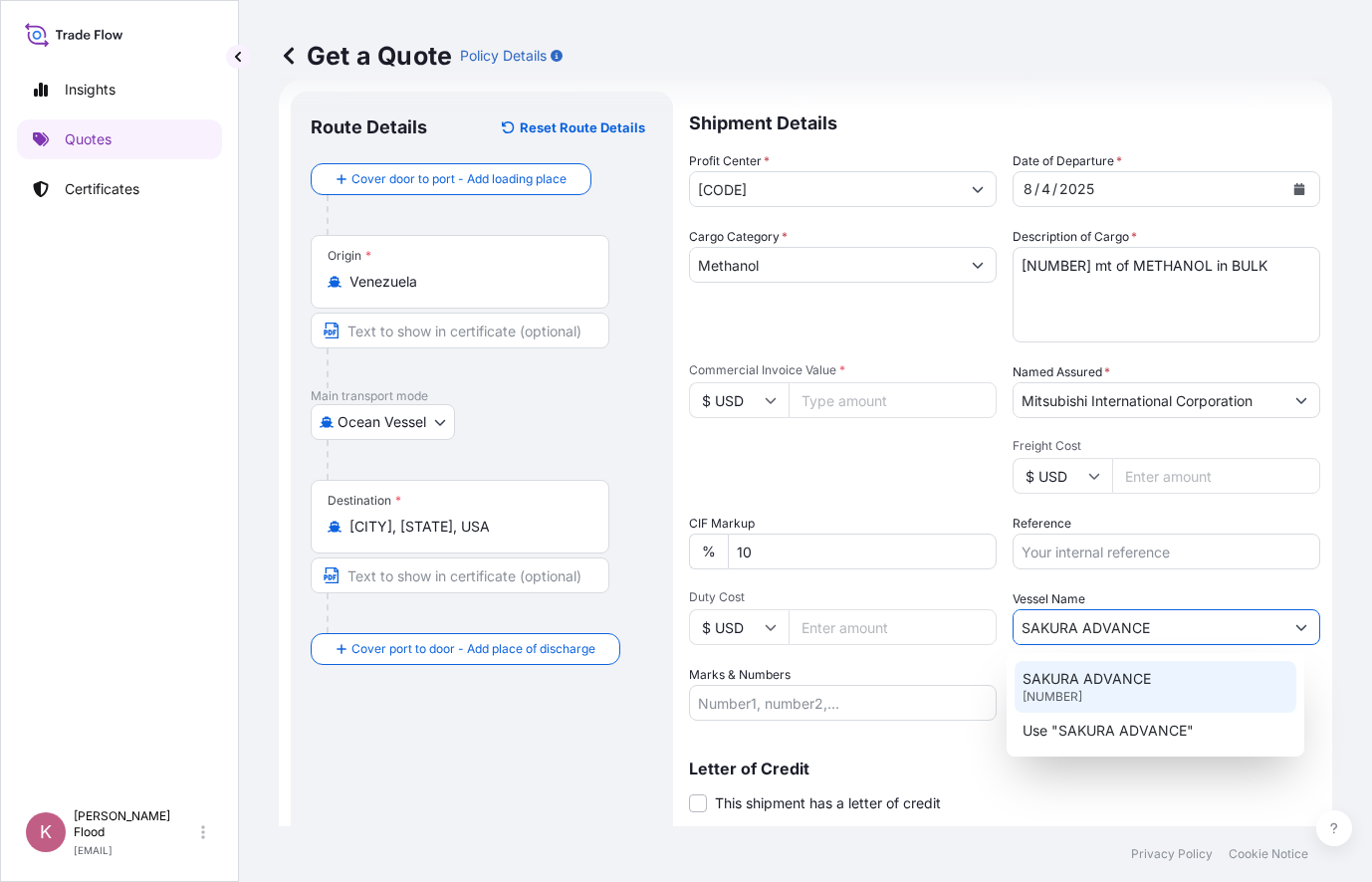 click on "SAKURA ADVANCE" at bounding box center [1086, 679] 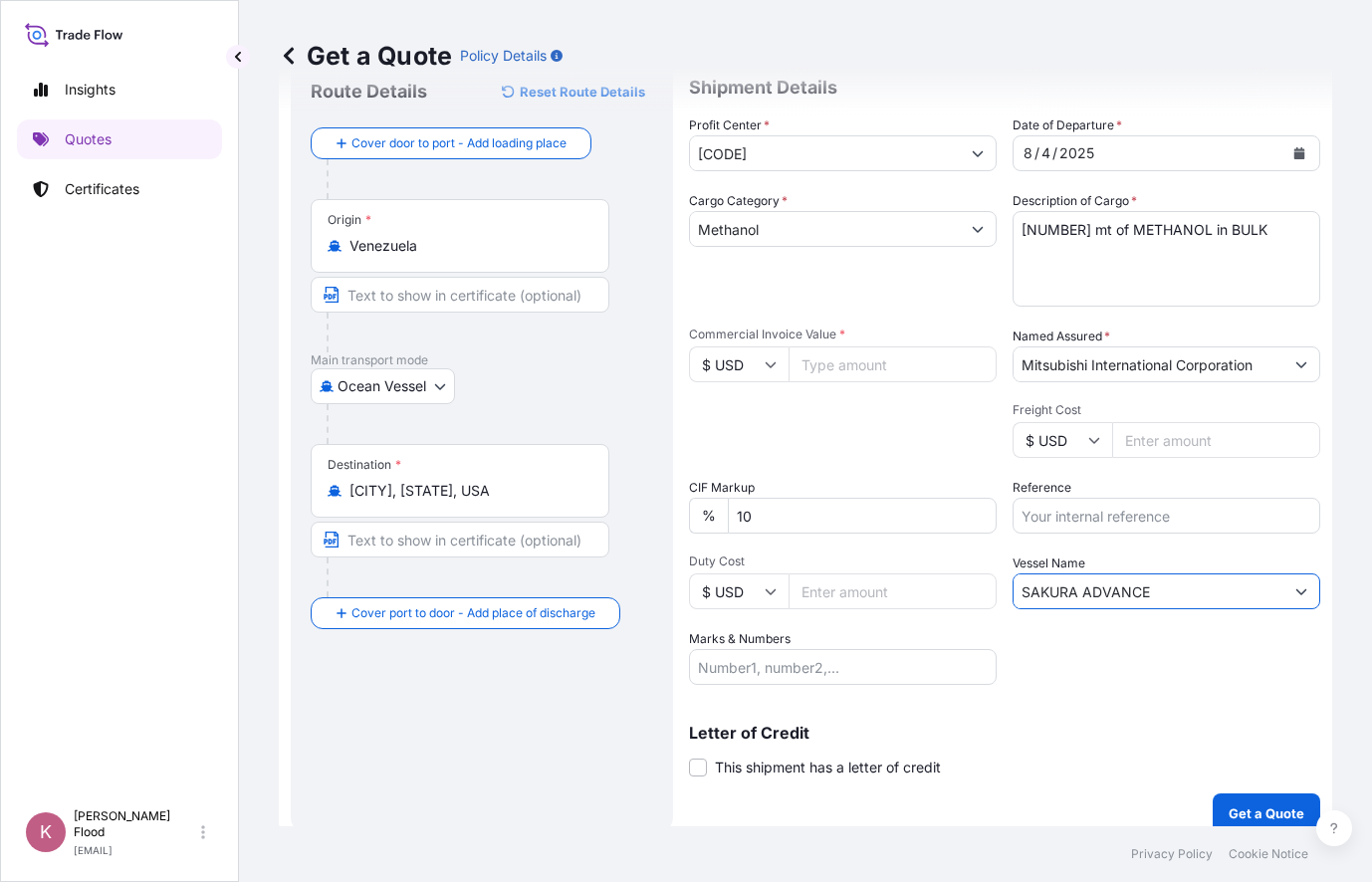scroll, scrollTop: 87, scrollLeft: 0, axis: vertical 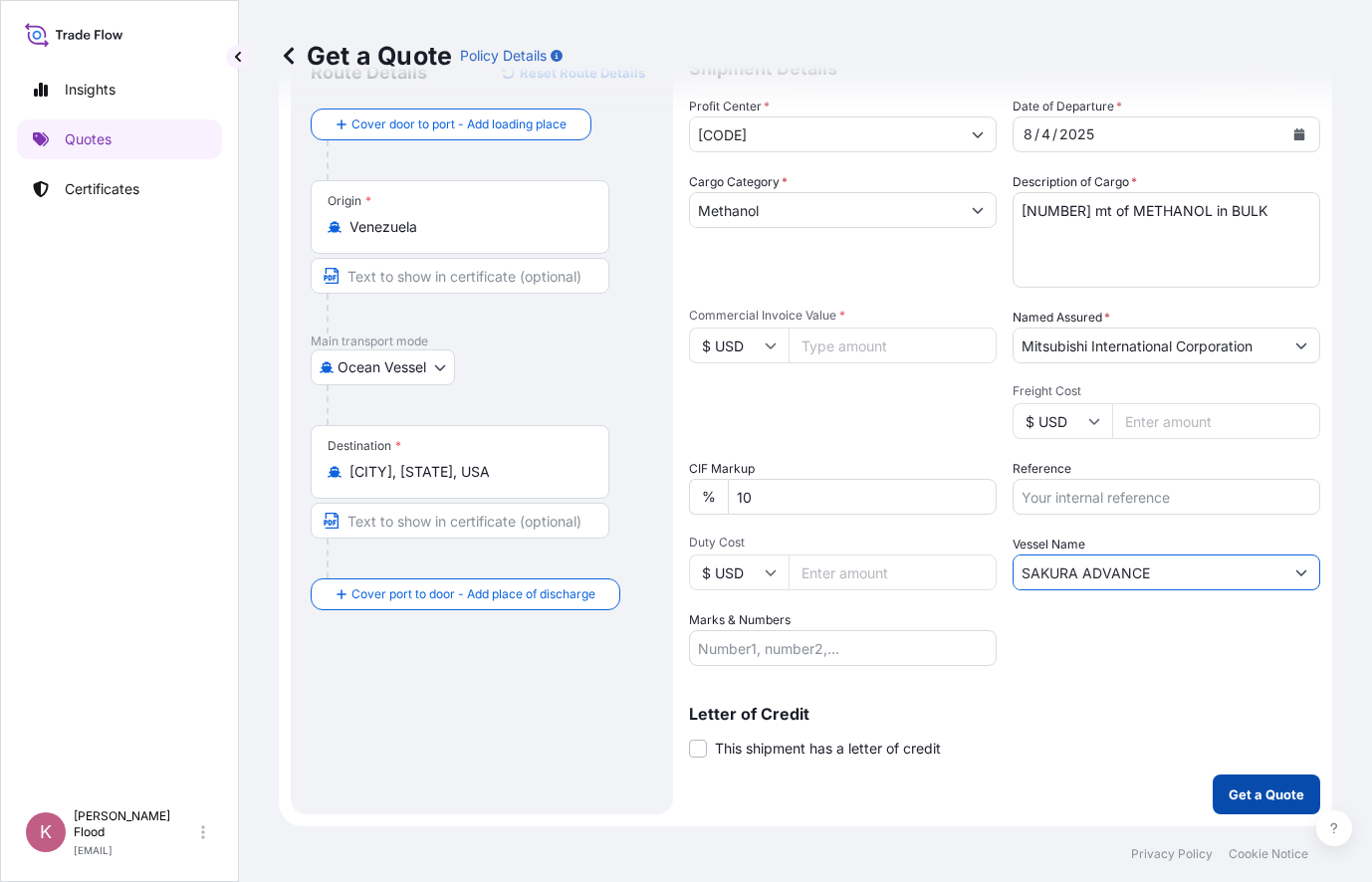 type on "SAKURA ADVANCE" 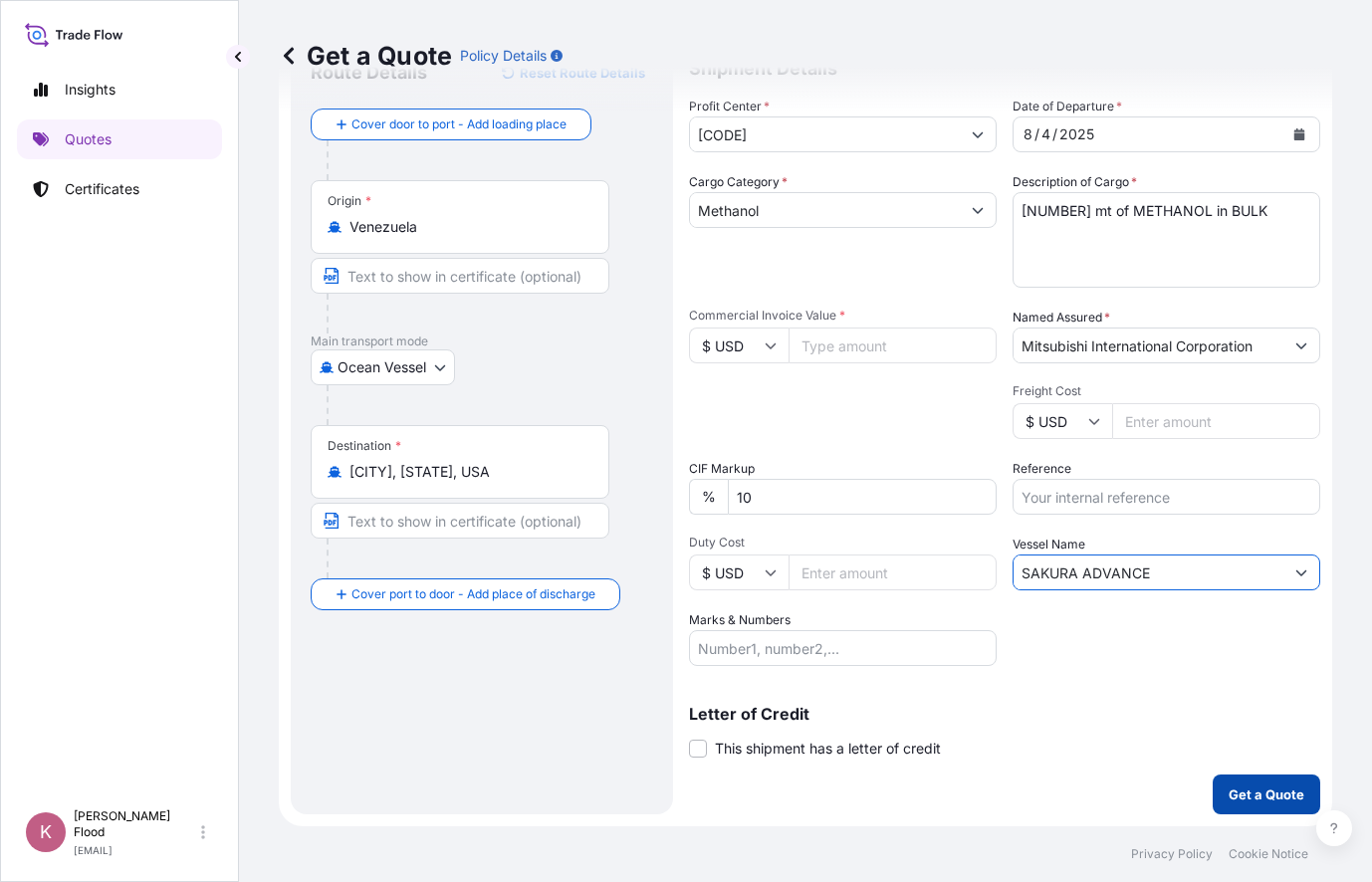 click on "Get a Quote" at bounding box center [1266, 794] 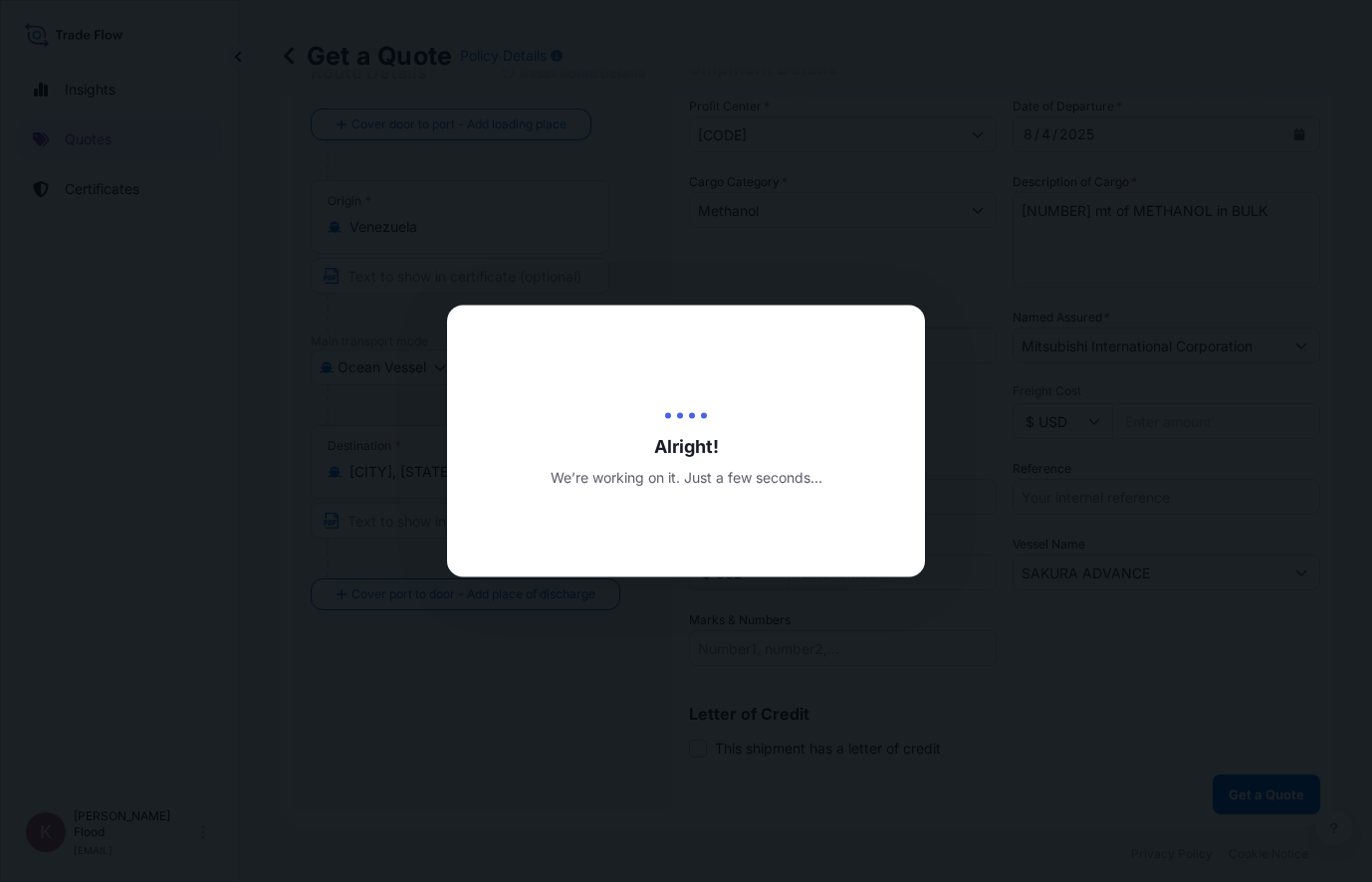 scroll, scrollTop: 0, scrollLeft: 0, axis: both 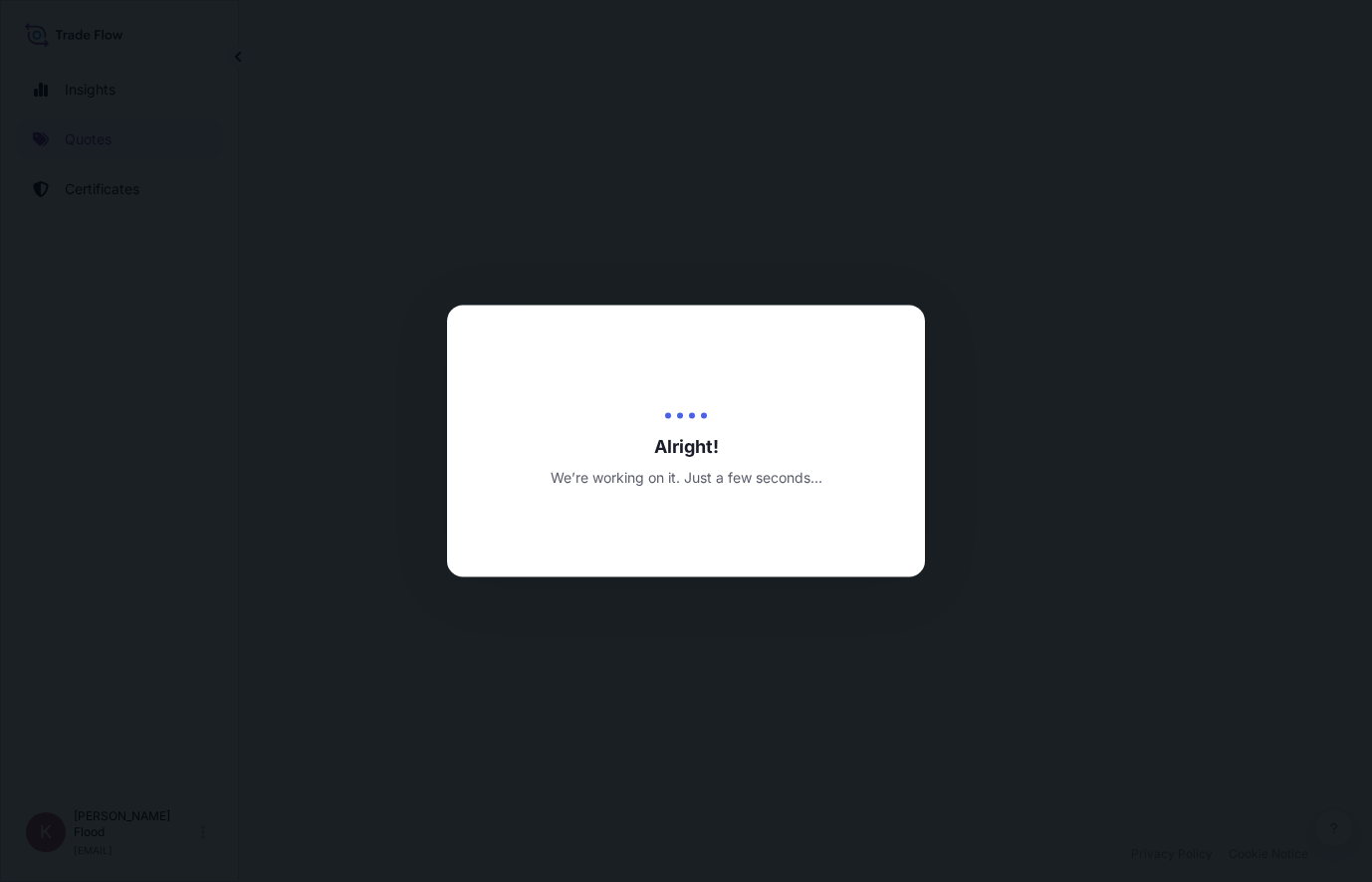 select on "Ocean Vessel" 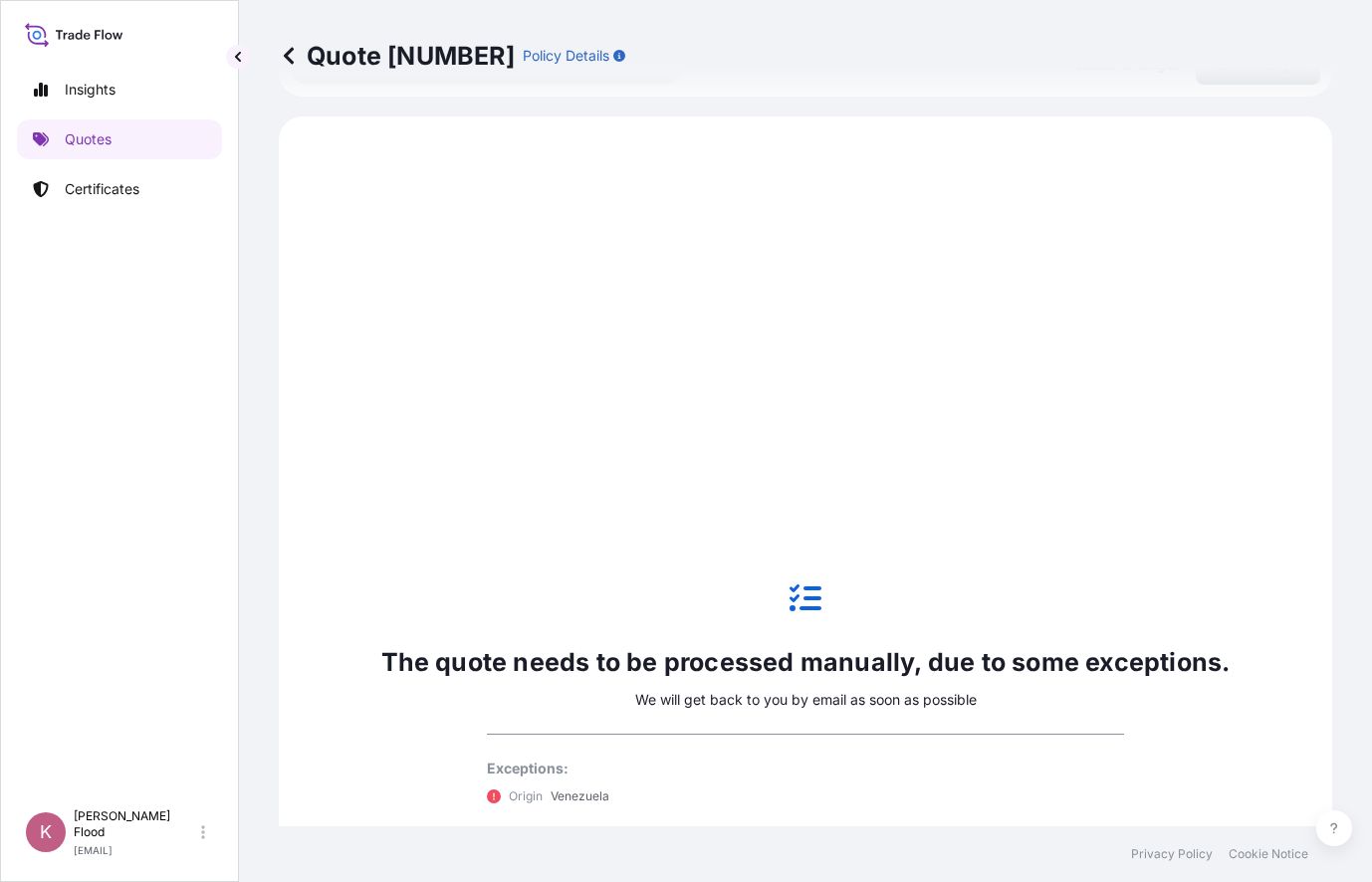 scroll, scrollTop: 833, scrollLeft: 0, axis: vertical 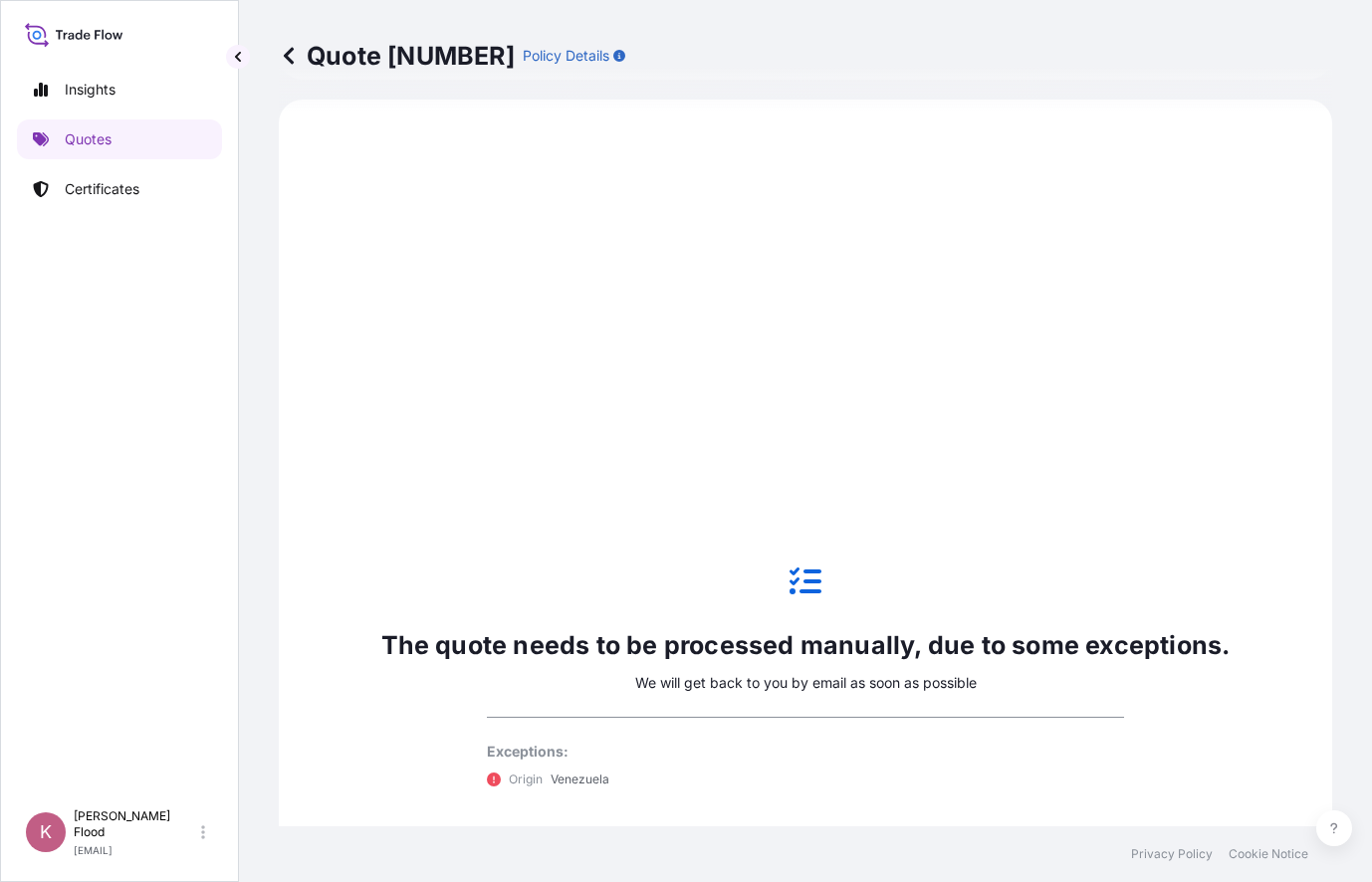 click 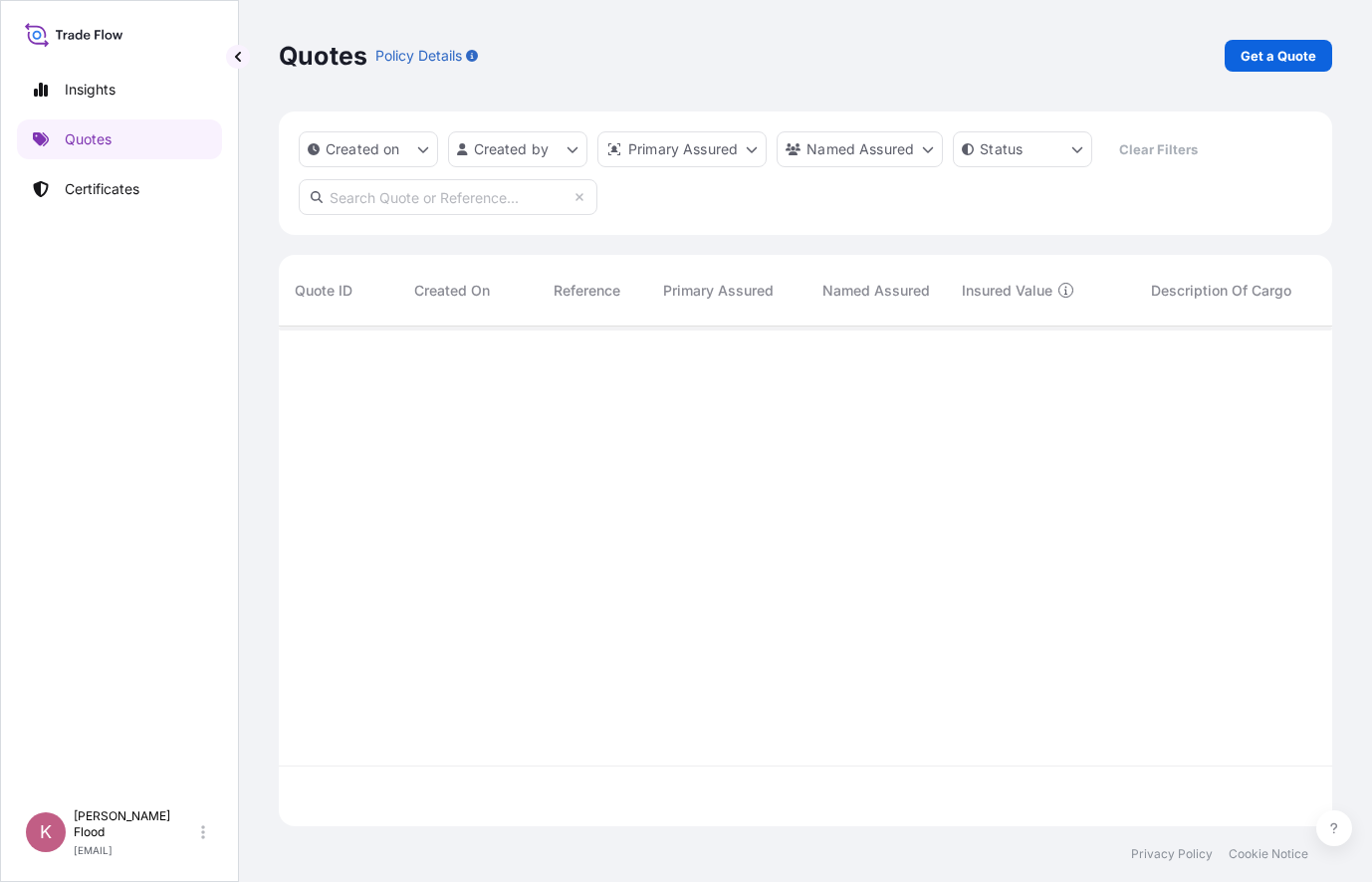 scroll, scrollTop: 16, scrollLeft: 16, axis: both 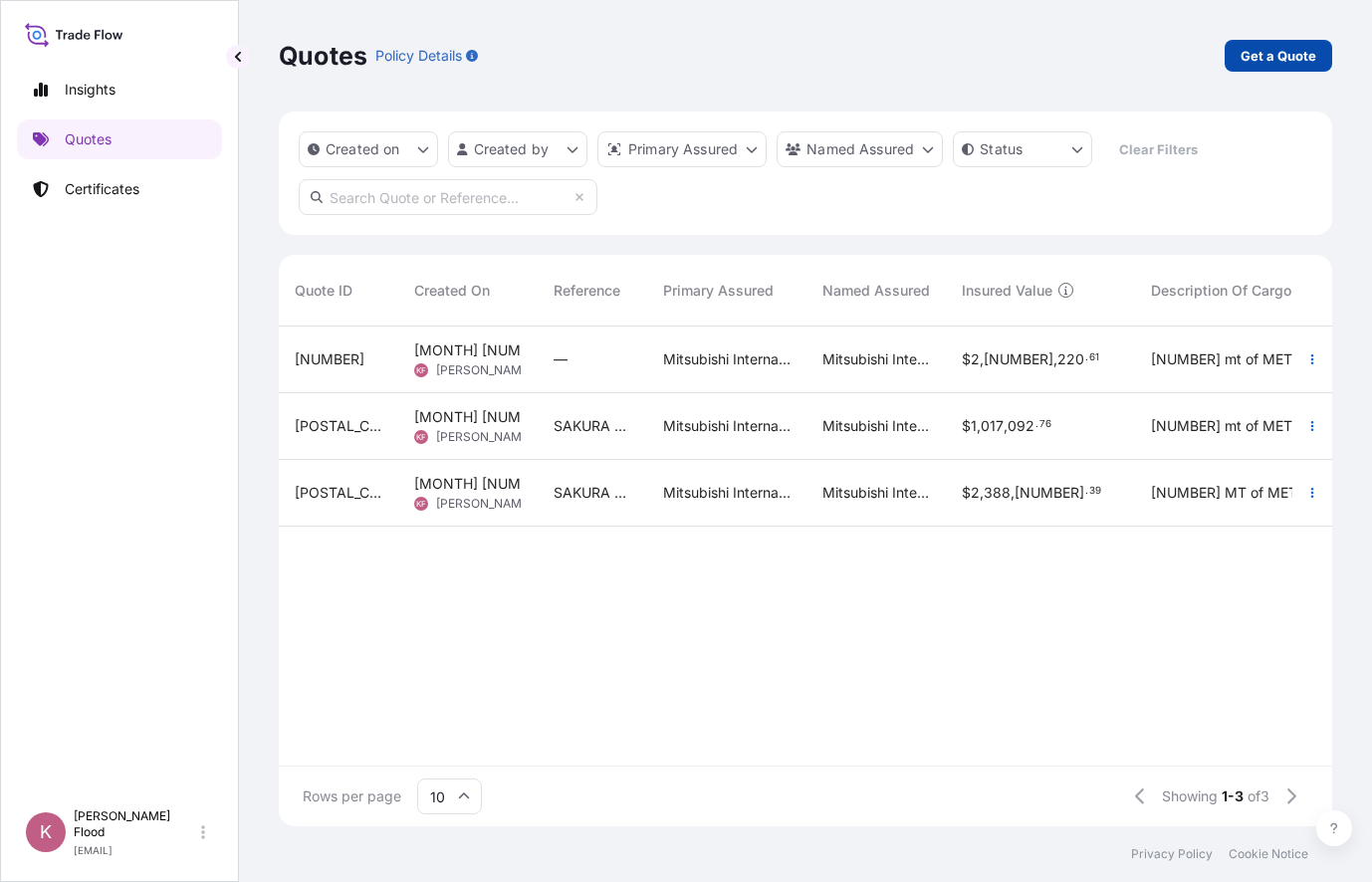 click on "Get a Quote" at bounding box center (1278, 56) 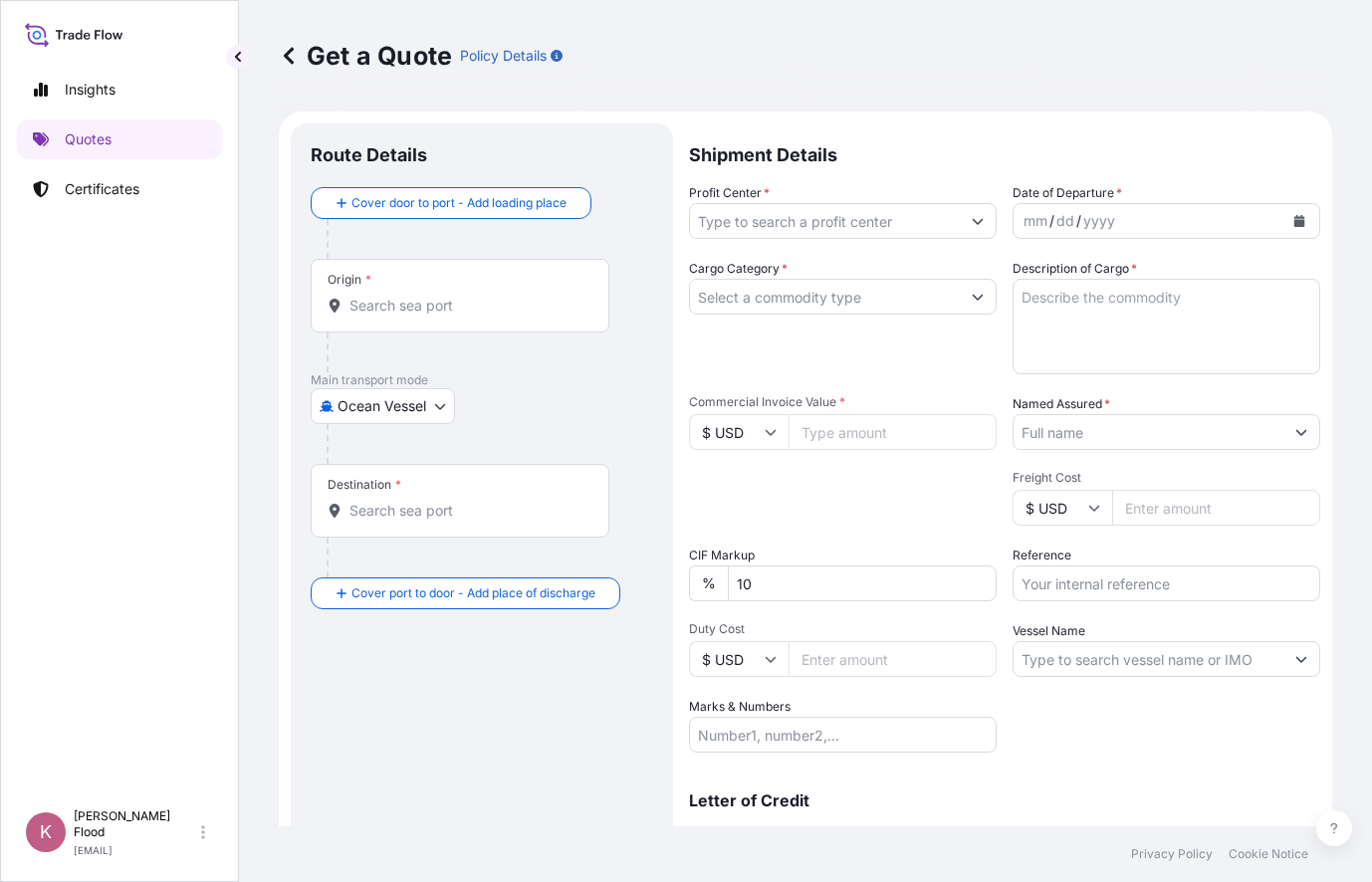 scroll, scrollTop: 32, scrollLeft: 0, axis: vertical 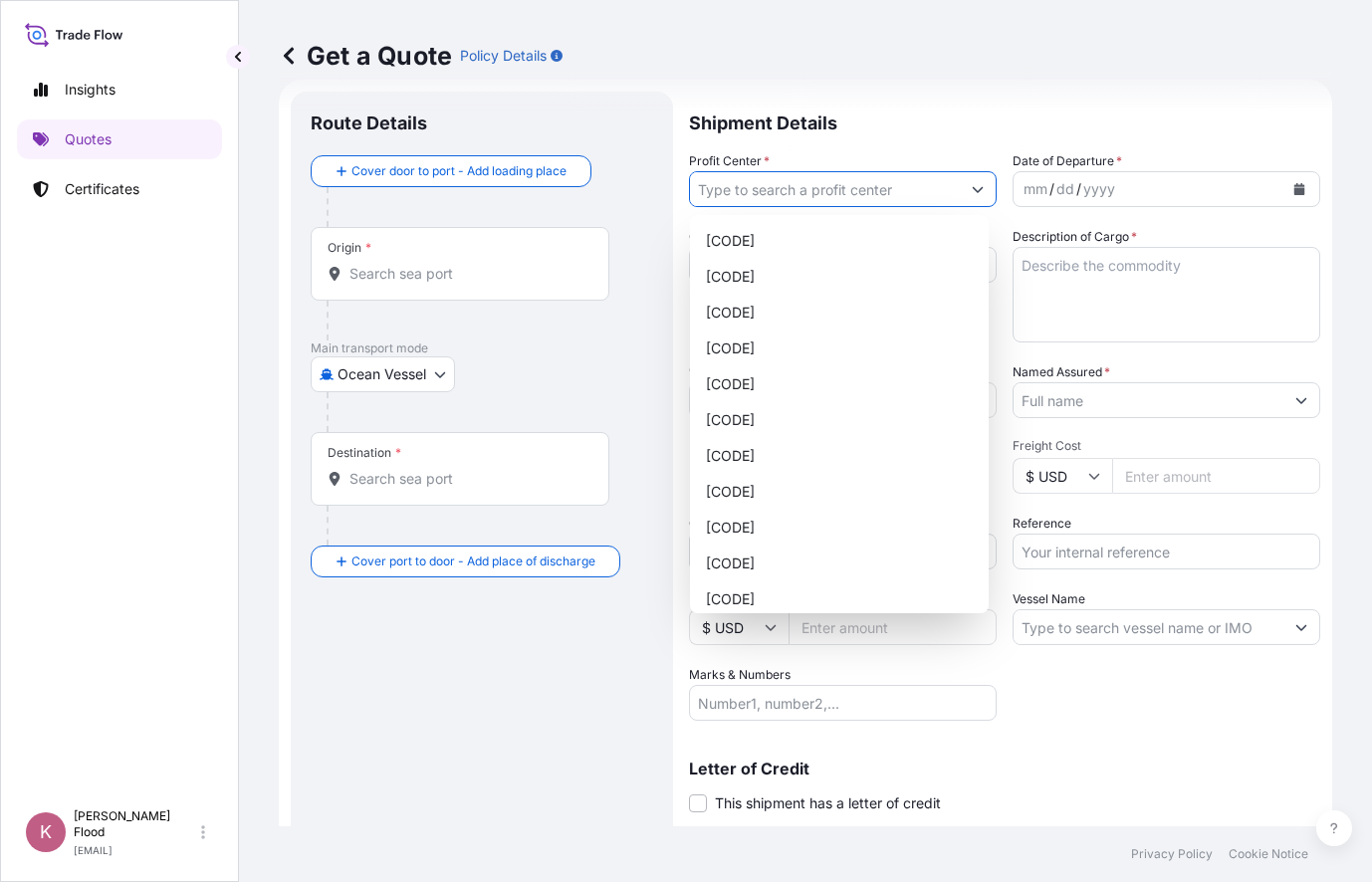 click on "Profit Center *" at bounding box center [824, 189] 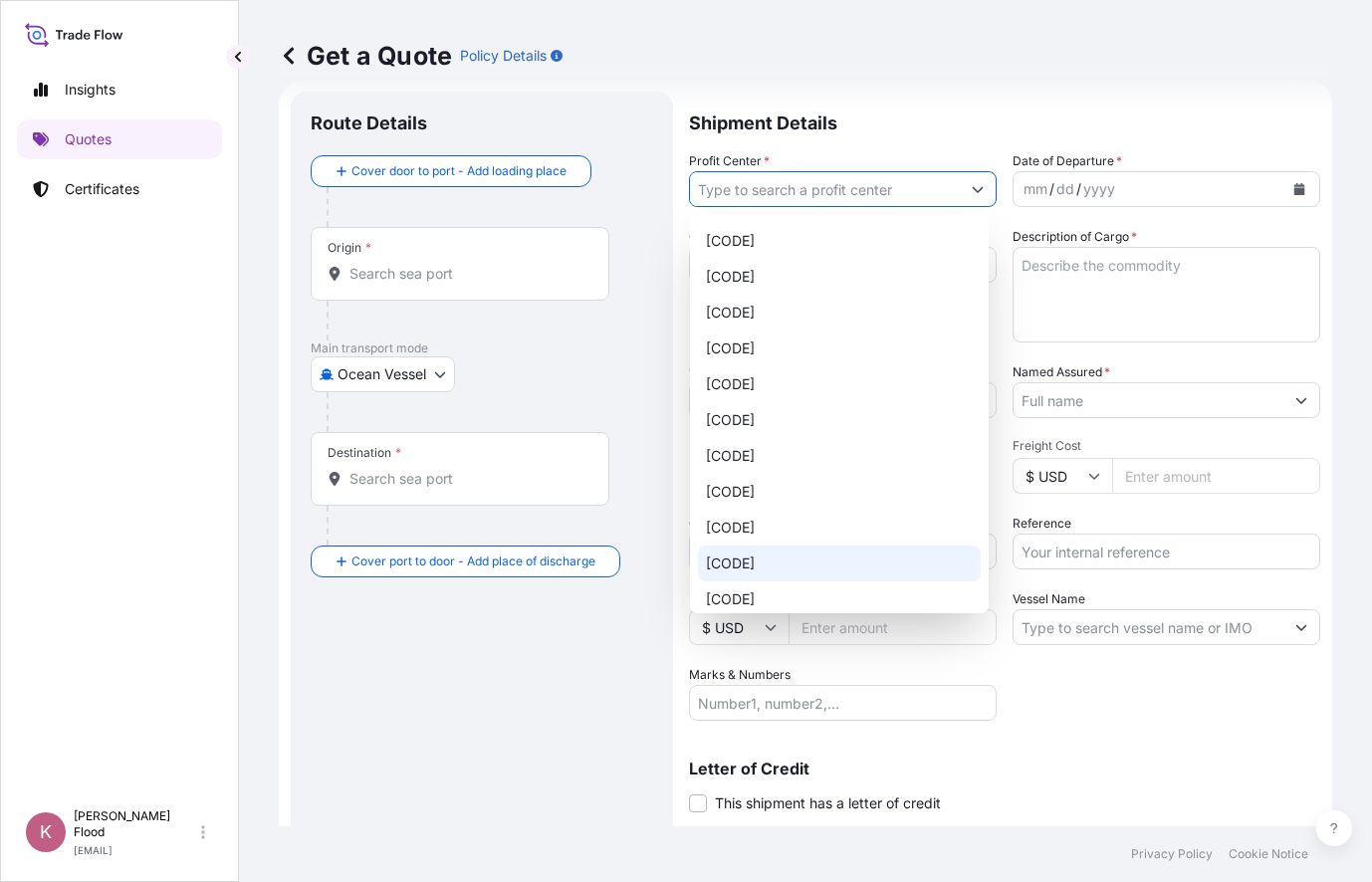 click on "[CODE]" at bounding box center [839, 563] 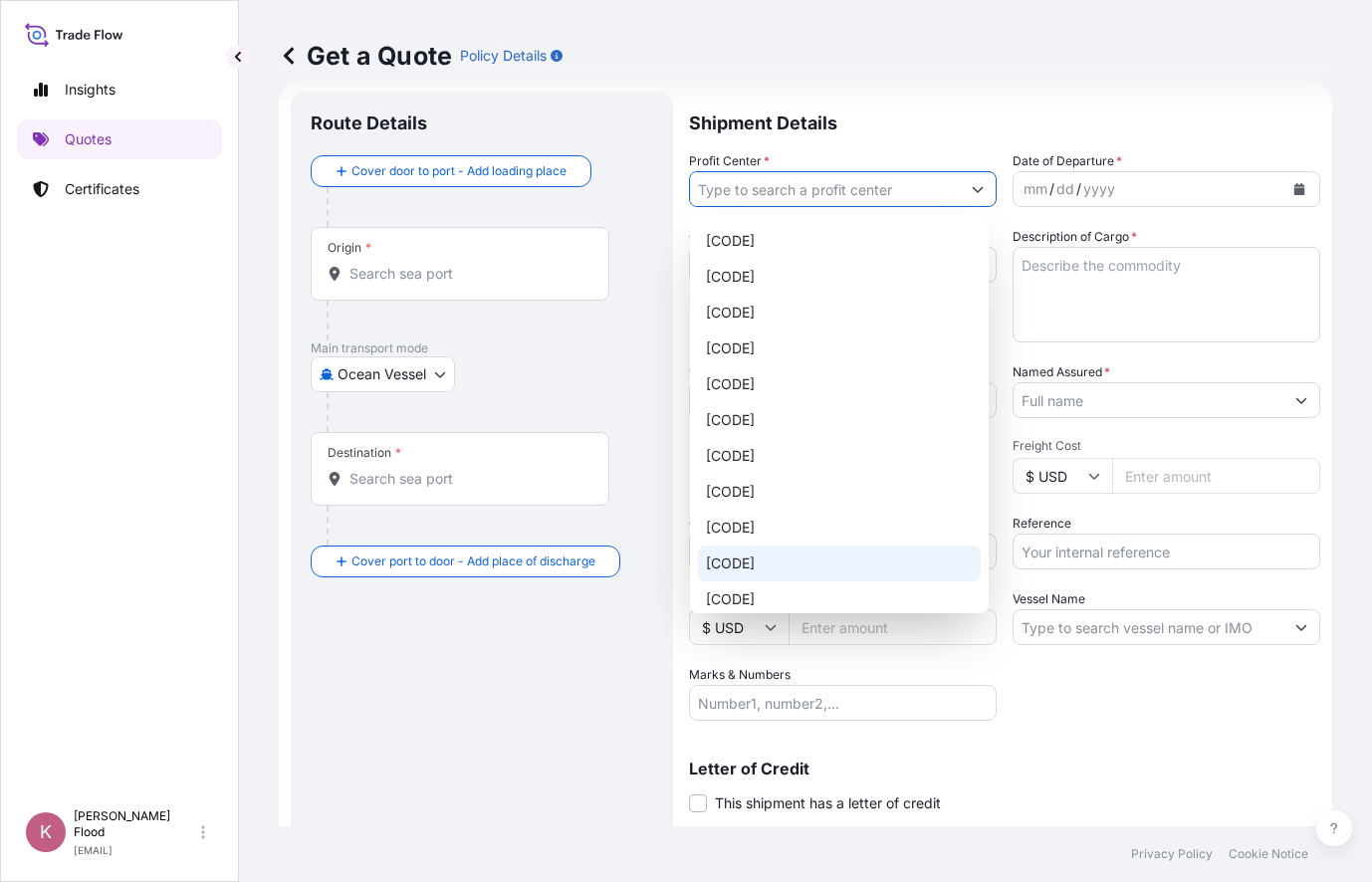 type on "[CODE]" 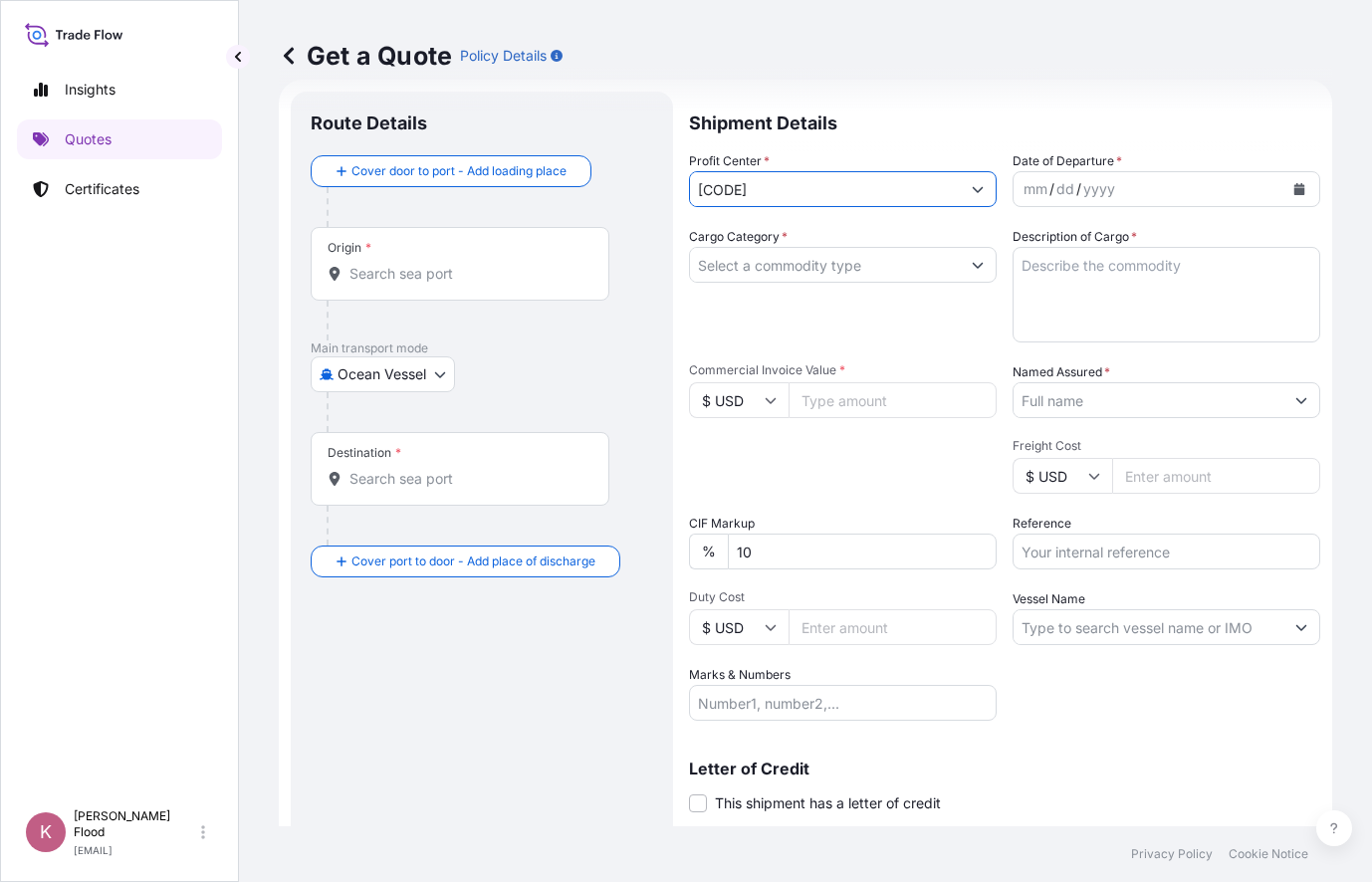 click on "mm / dd / yyyy" at bounding box center [1148, 189] 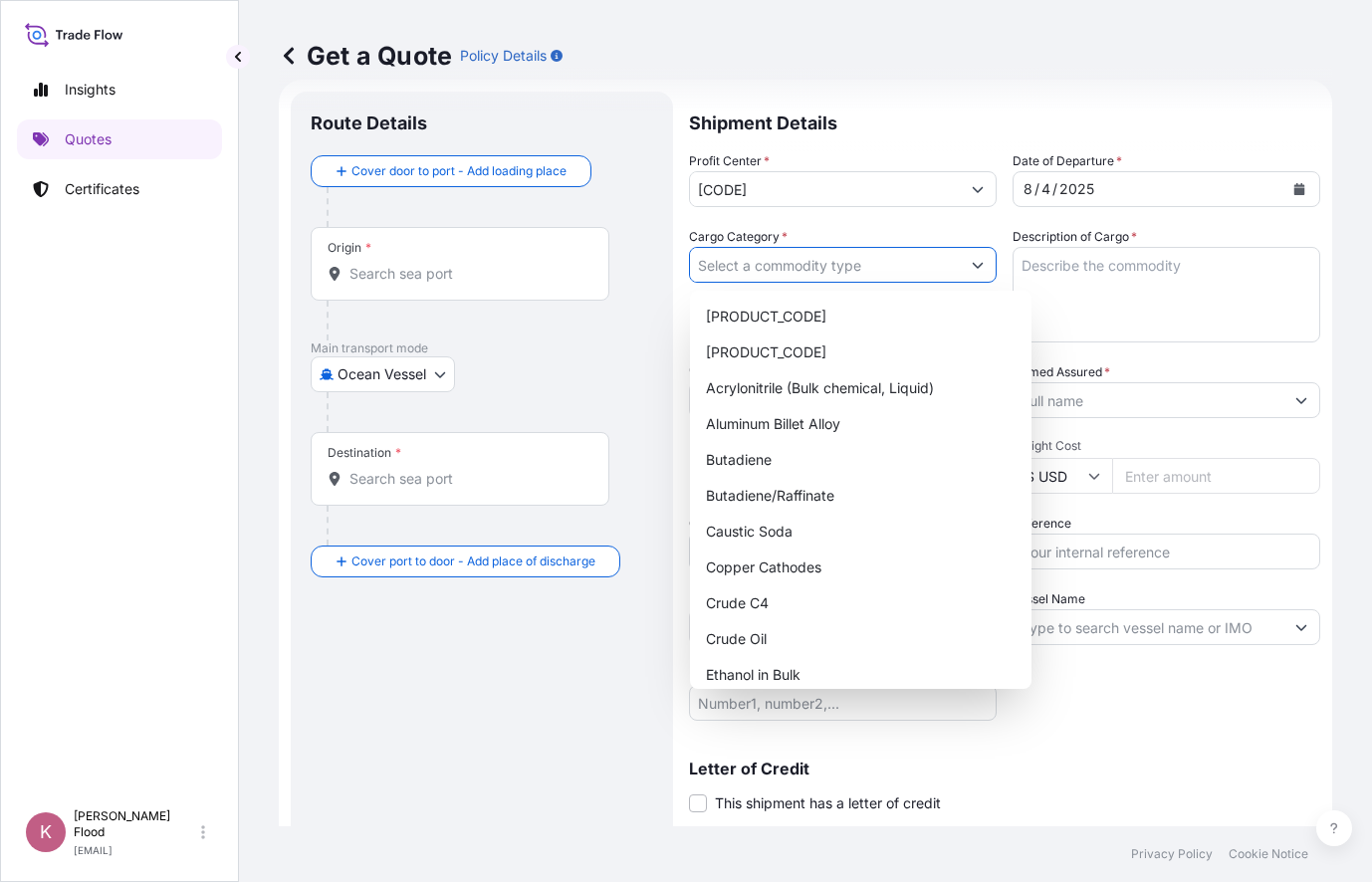 click on "Cargo Category *" at bounding box center [824, 265] 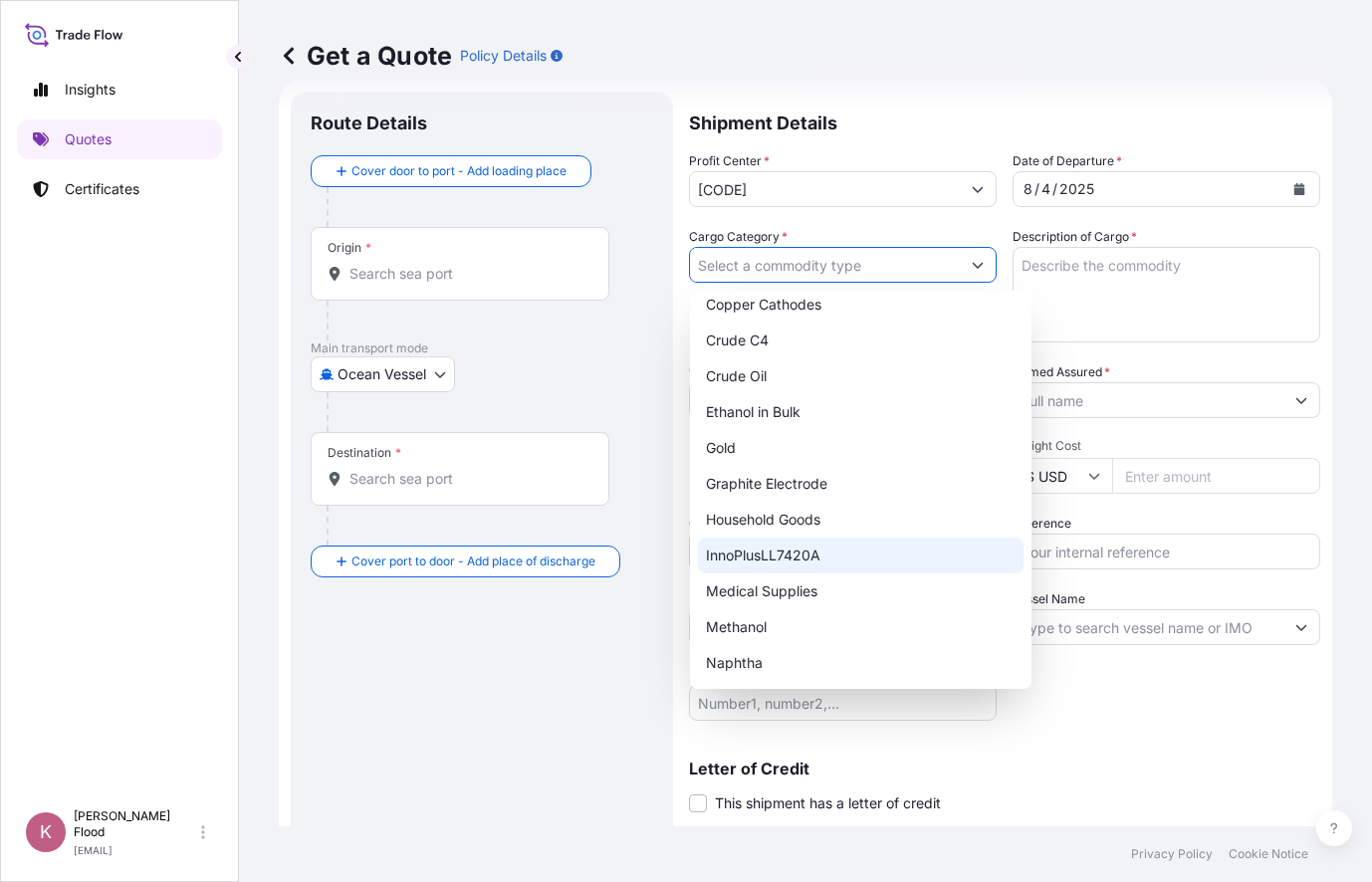 scroll, scrollTop: 299, scrollLeft: 0, axis: vertical 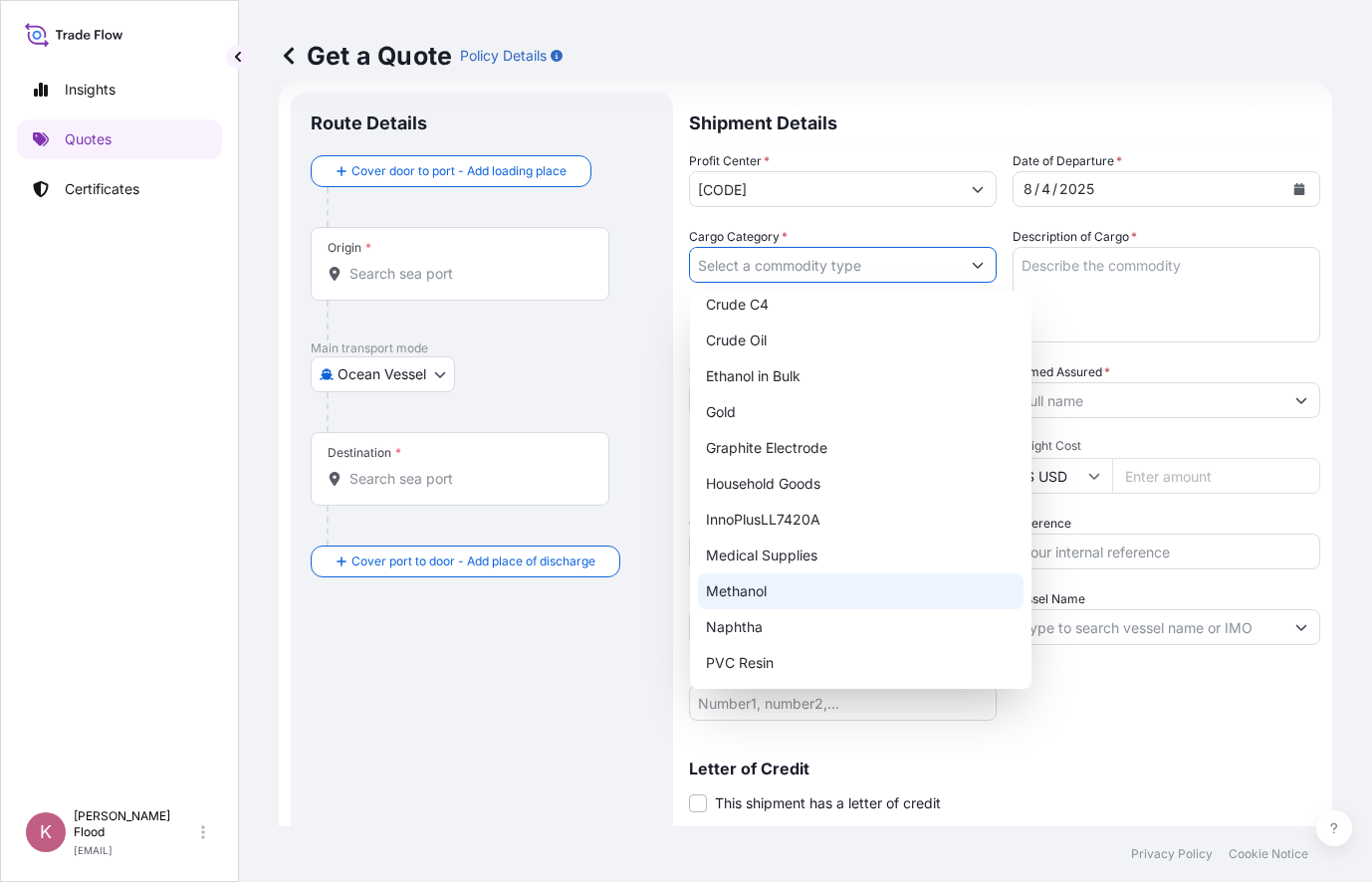click on "Methanol" at bounding box center [860, 591] 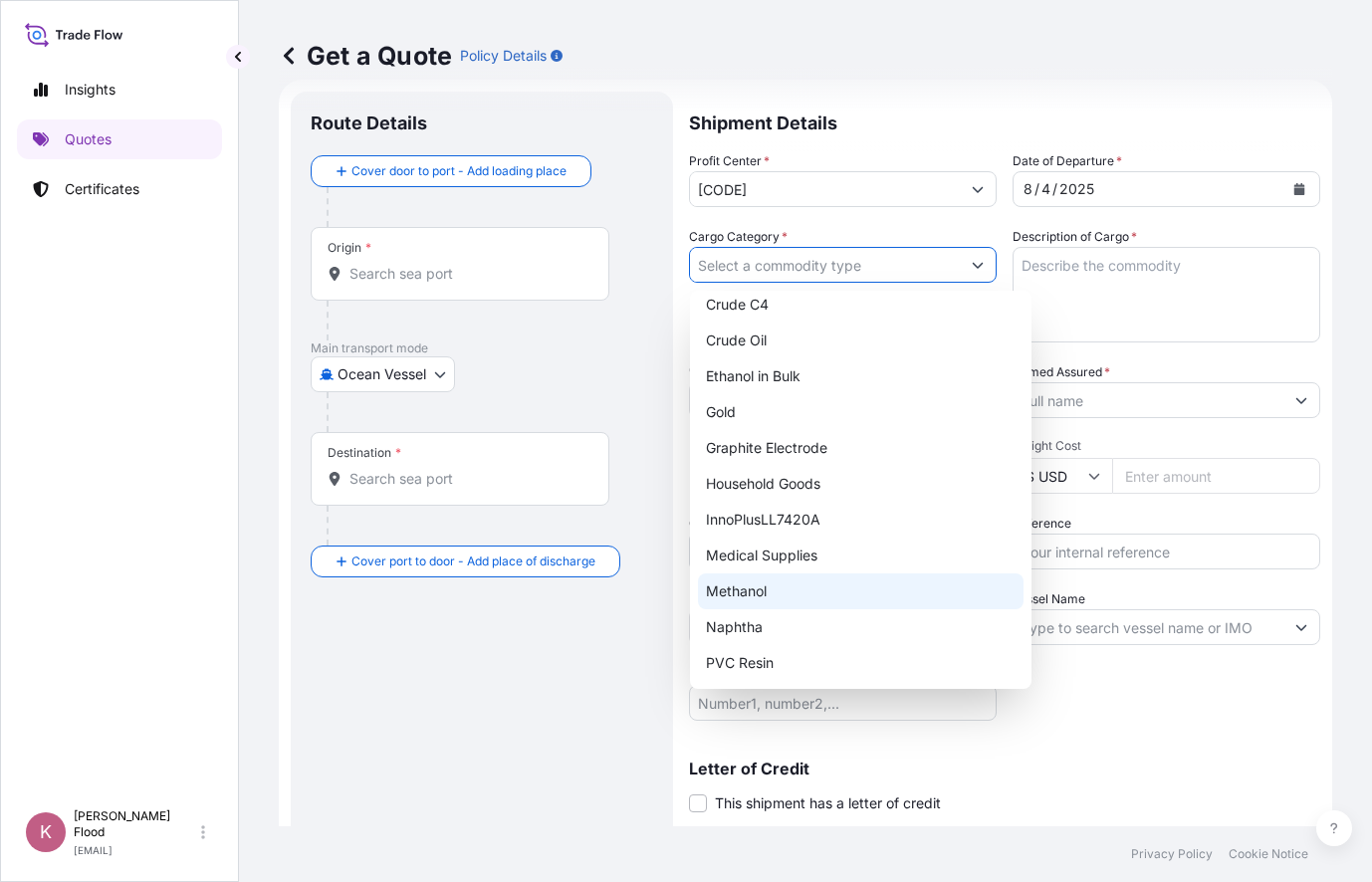 type on "Methanol" 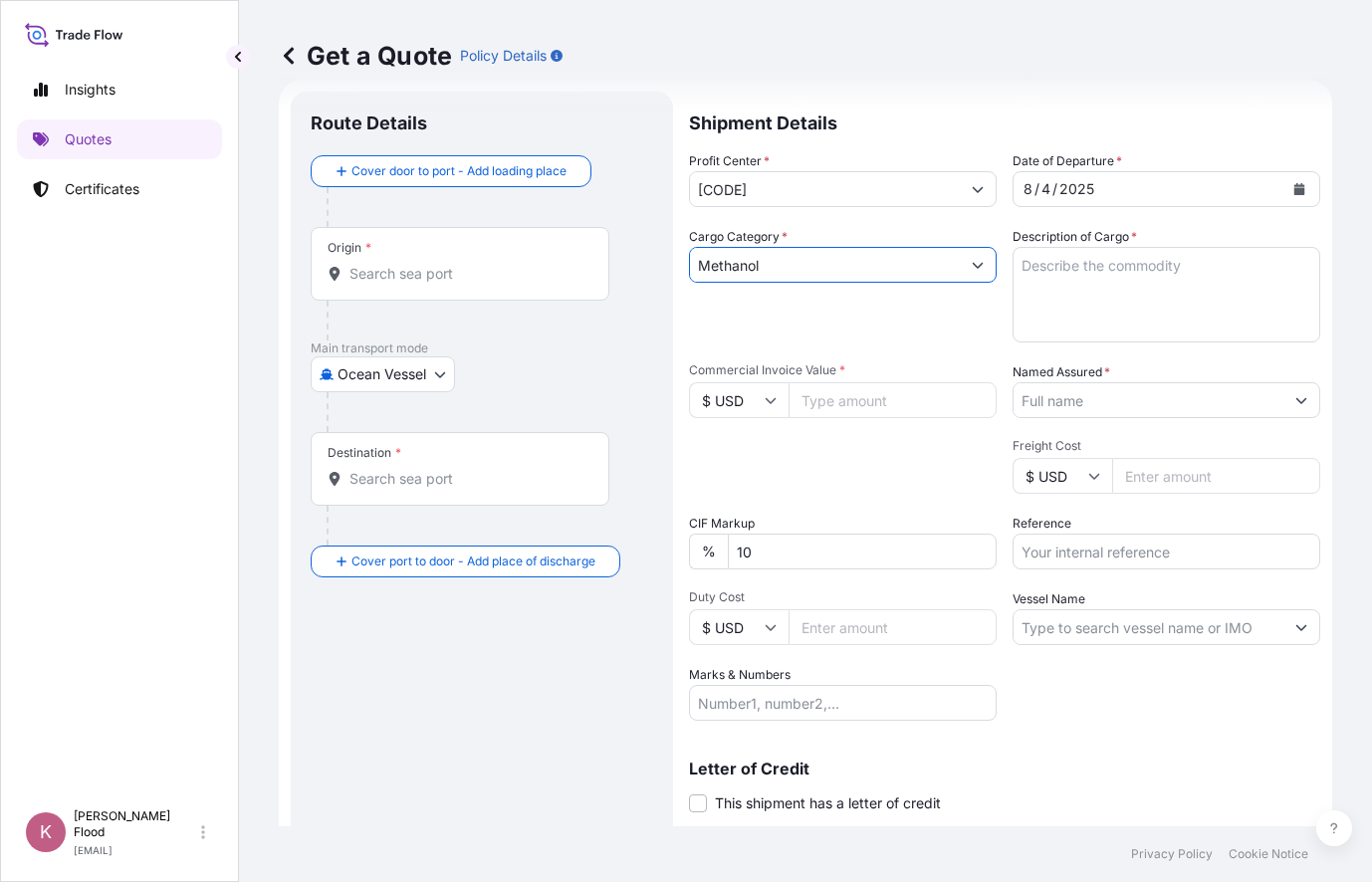 click on "Description of Cargo *" at bounding box center [1166, 295] 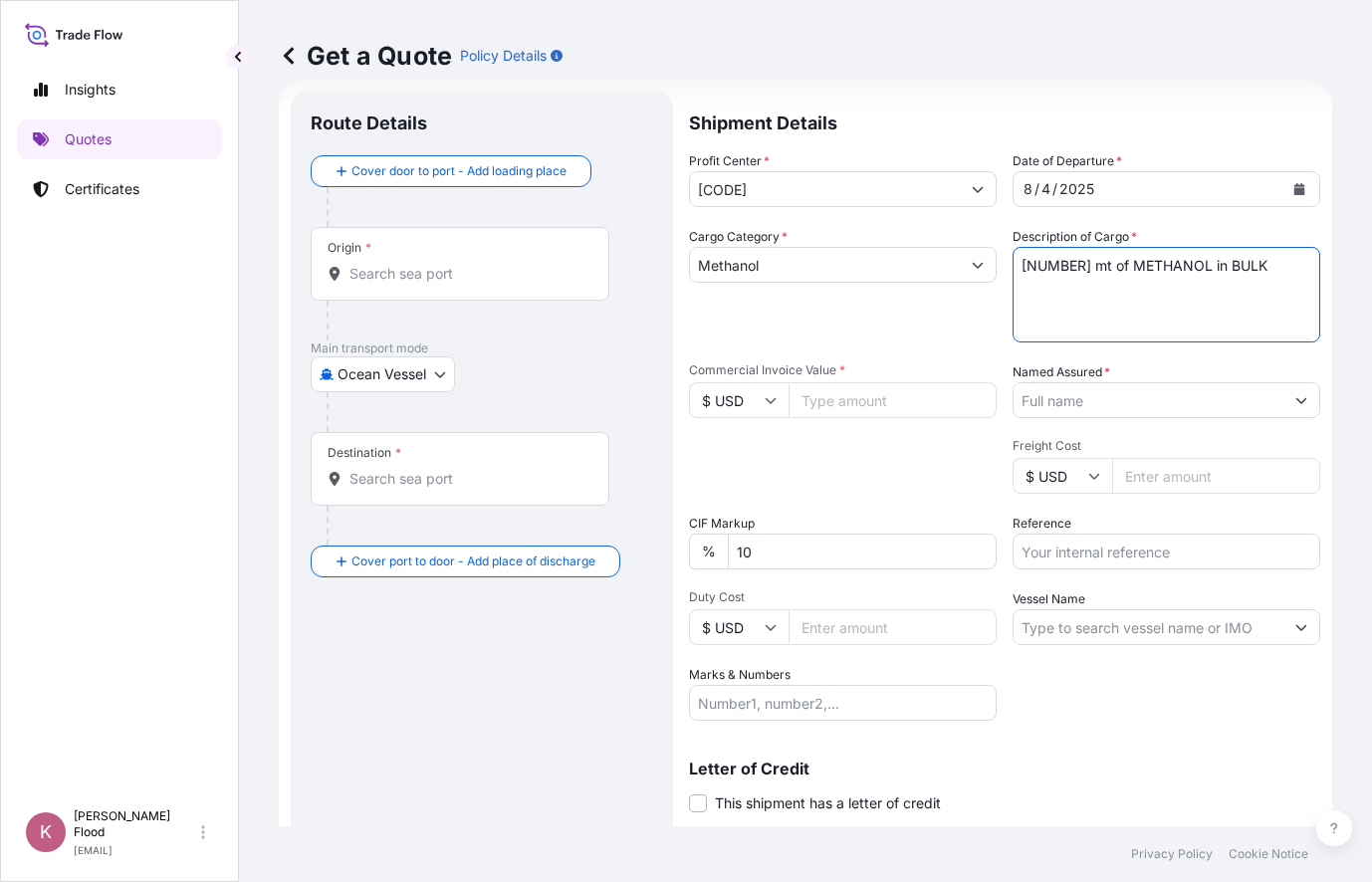 type on "[NUMBER] mt of METHANOL in BULK" 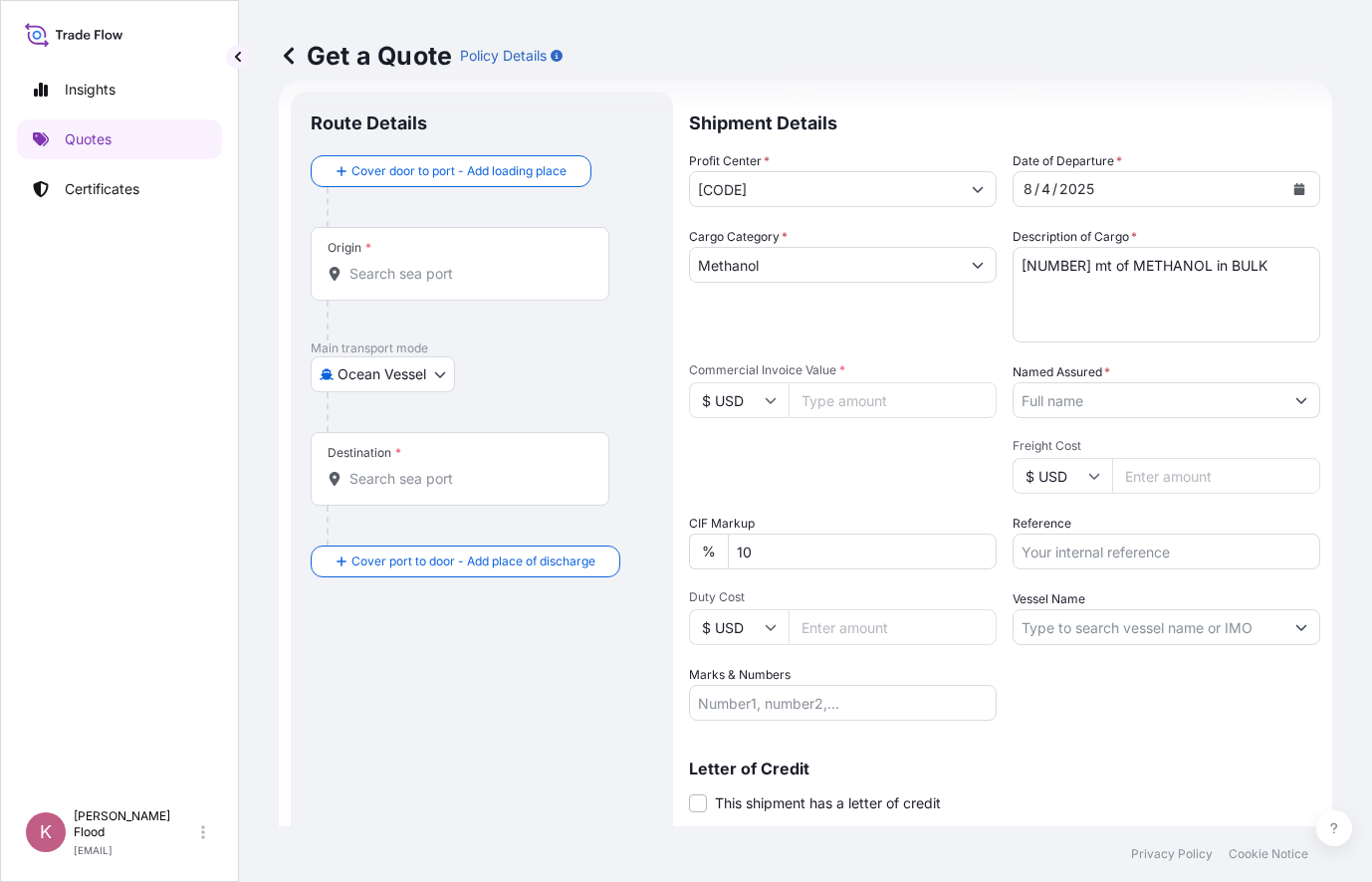 type on "[POSTAL_CODE]" 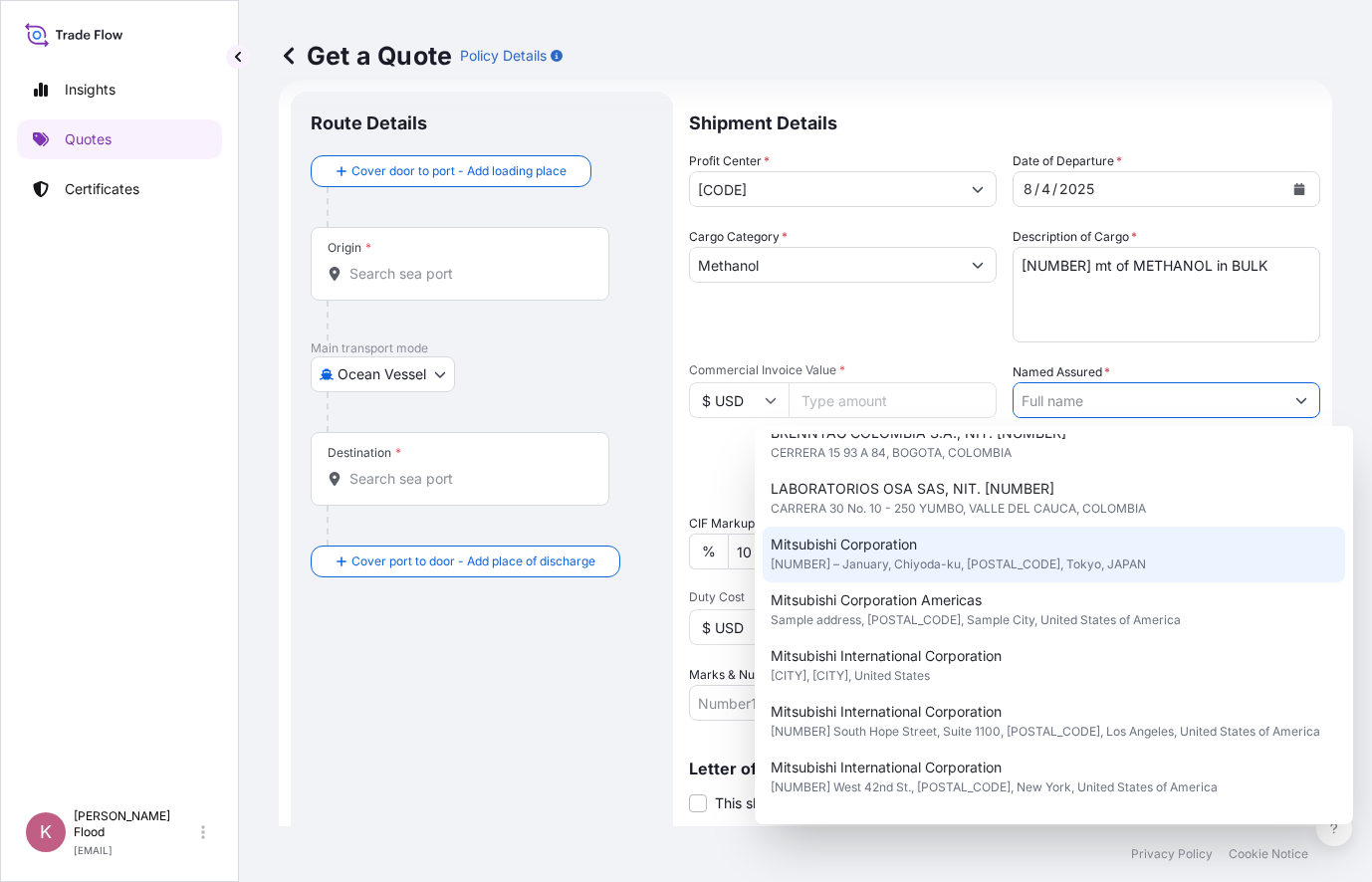 scroll, scrollTop: 299, scrollLeft: 0, axis: vertical 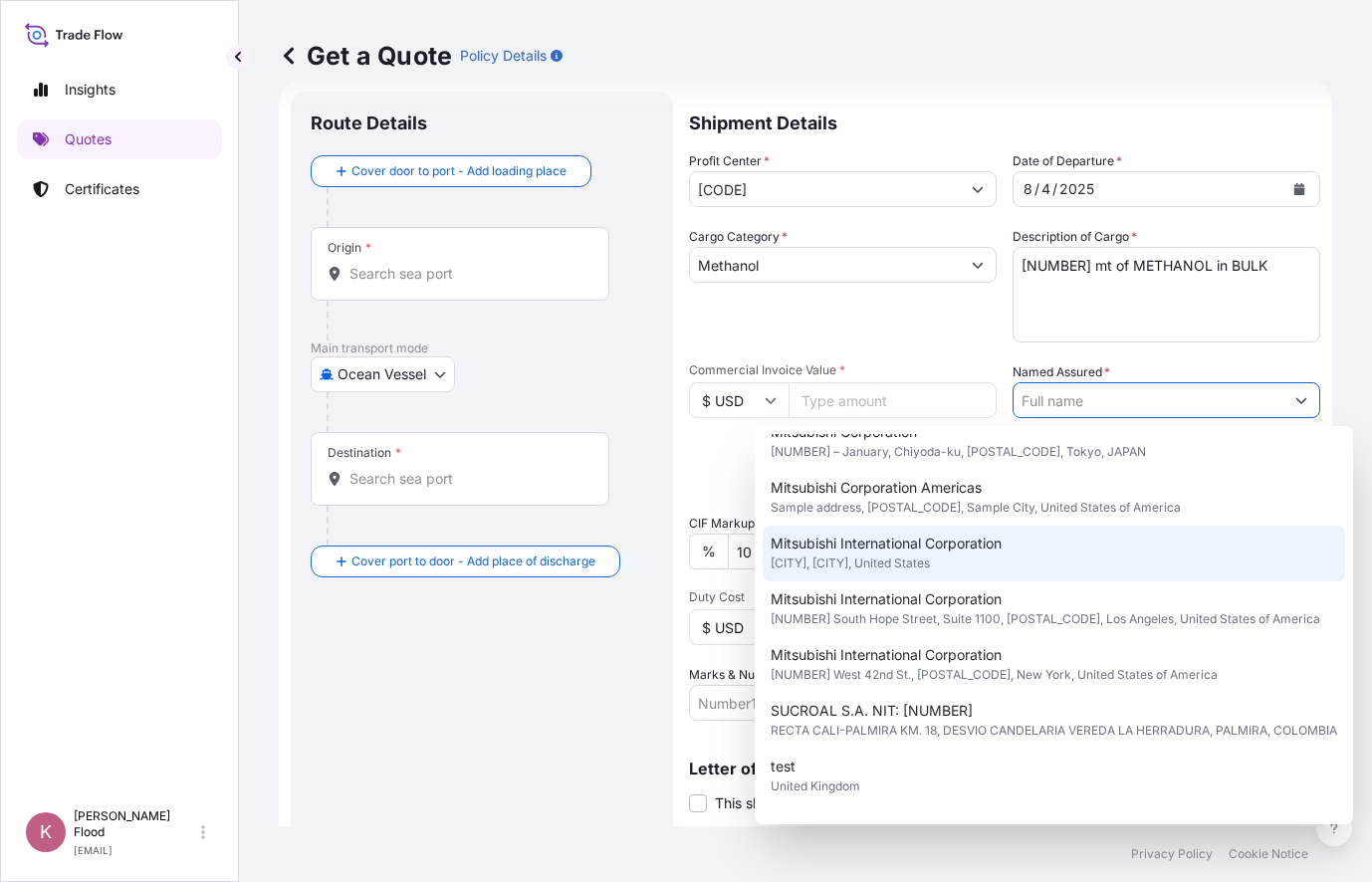 click on "[CITY], [CITY], United States" at bounding box center [850, 563] 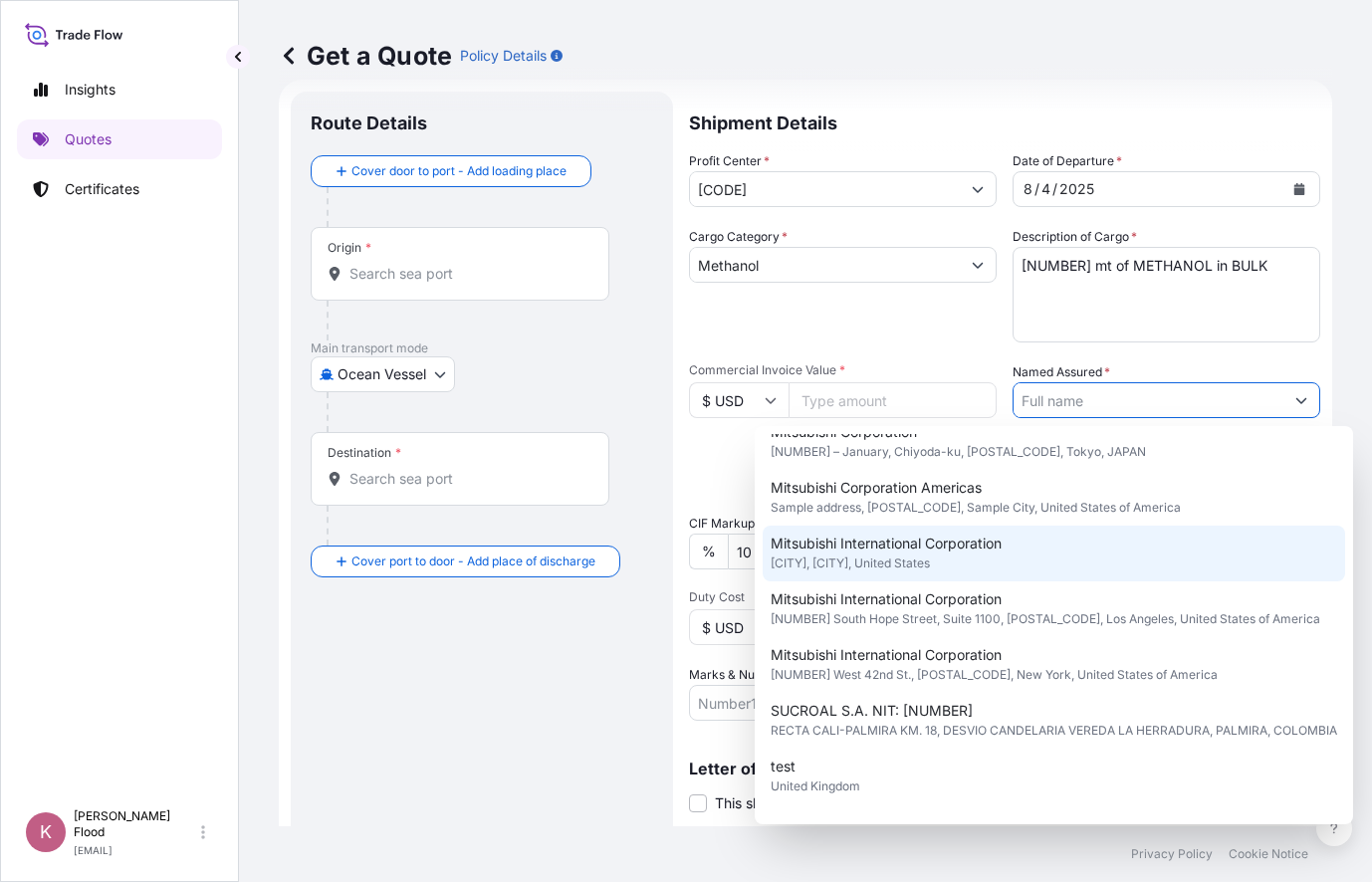 type on "Mitsubishi International Corporation" 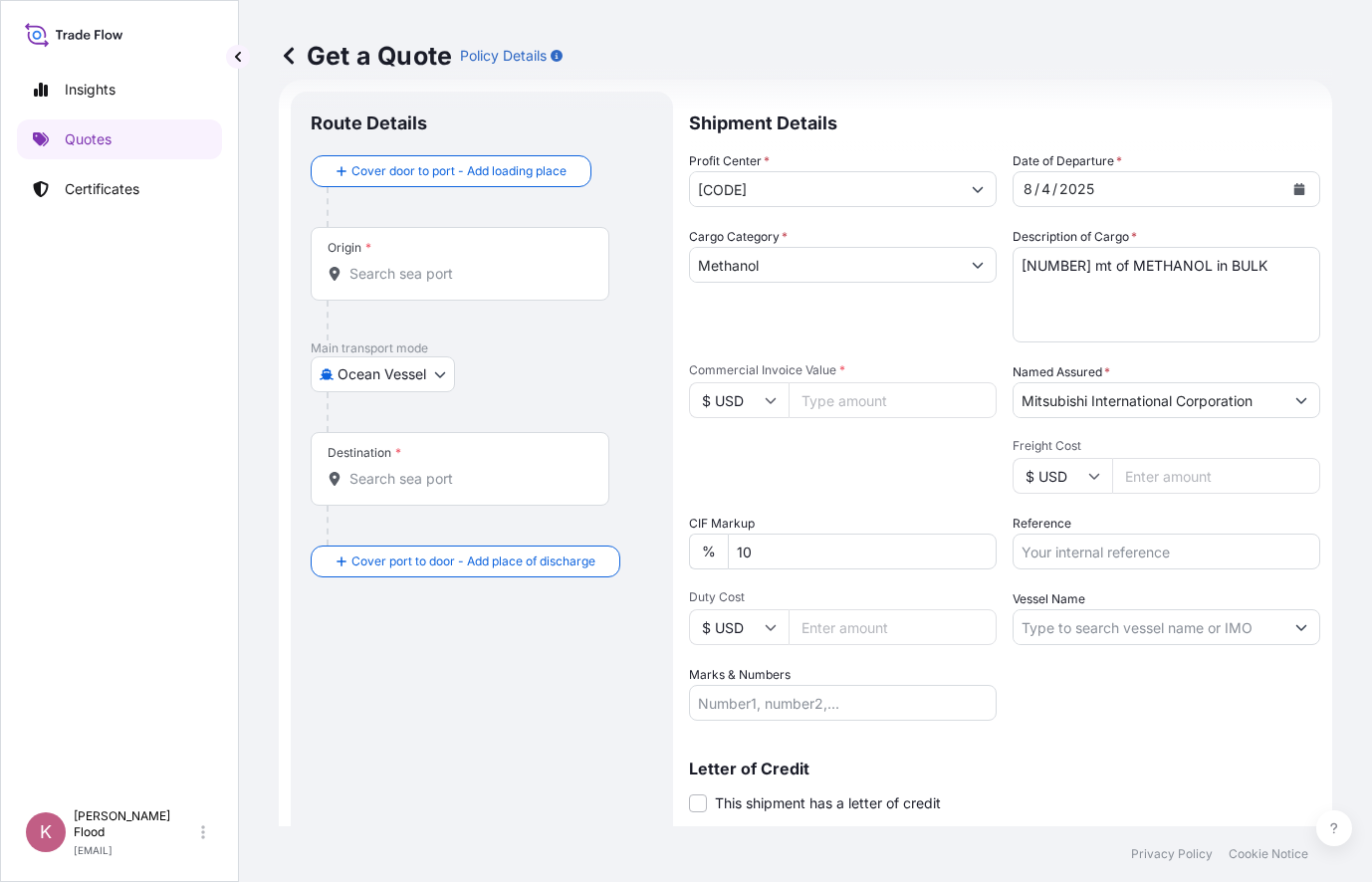 click on "Freight Cost" at bounding box center [1216, 476] 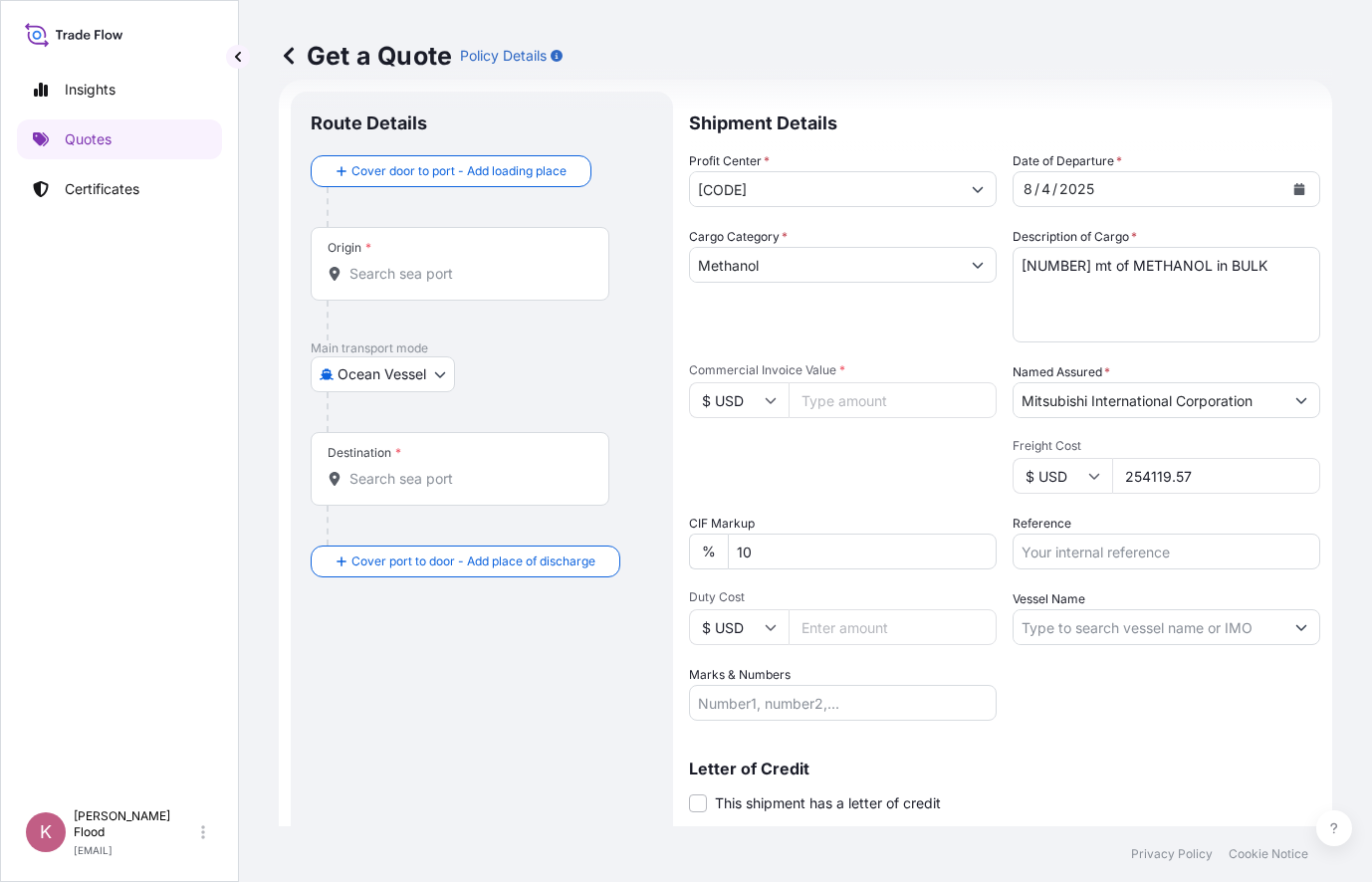 type on "254119.57" 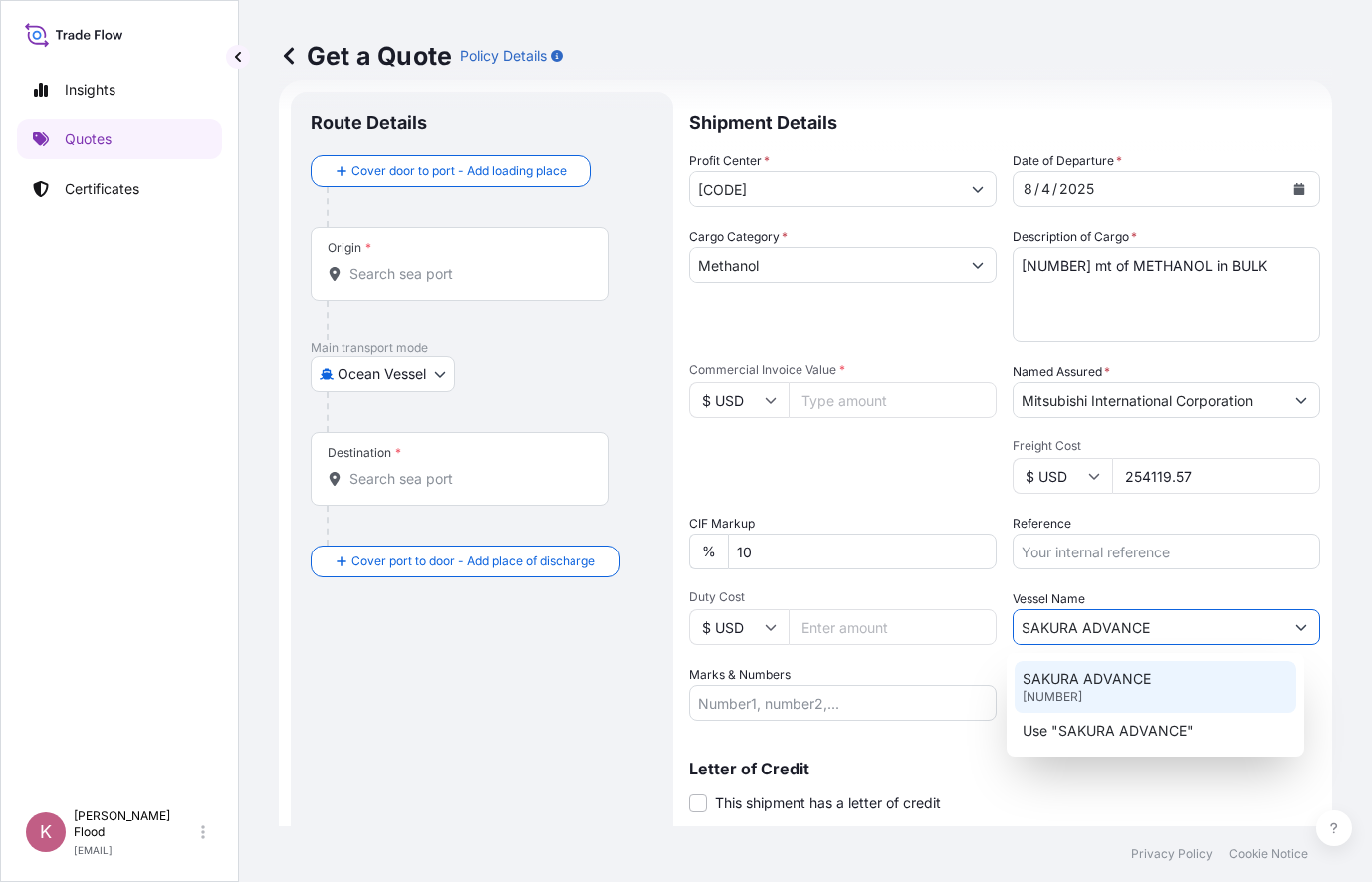 click on "SAKURA ADVANCE" at bounding box center (1086, 679) 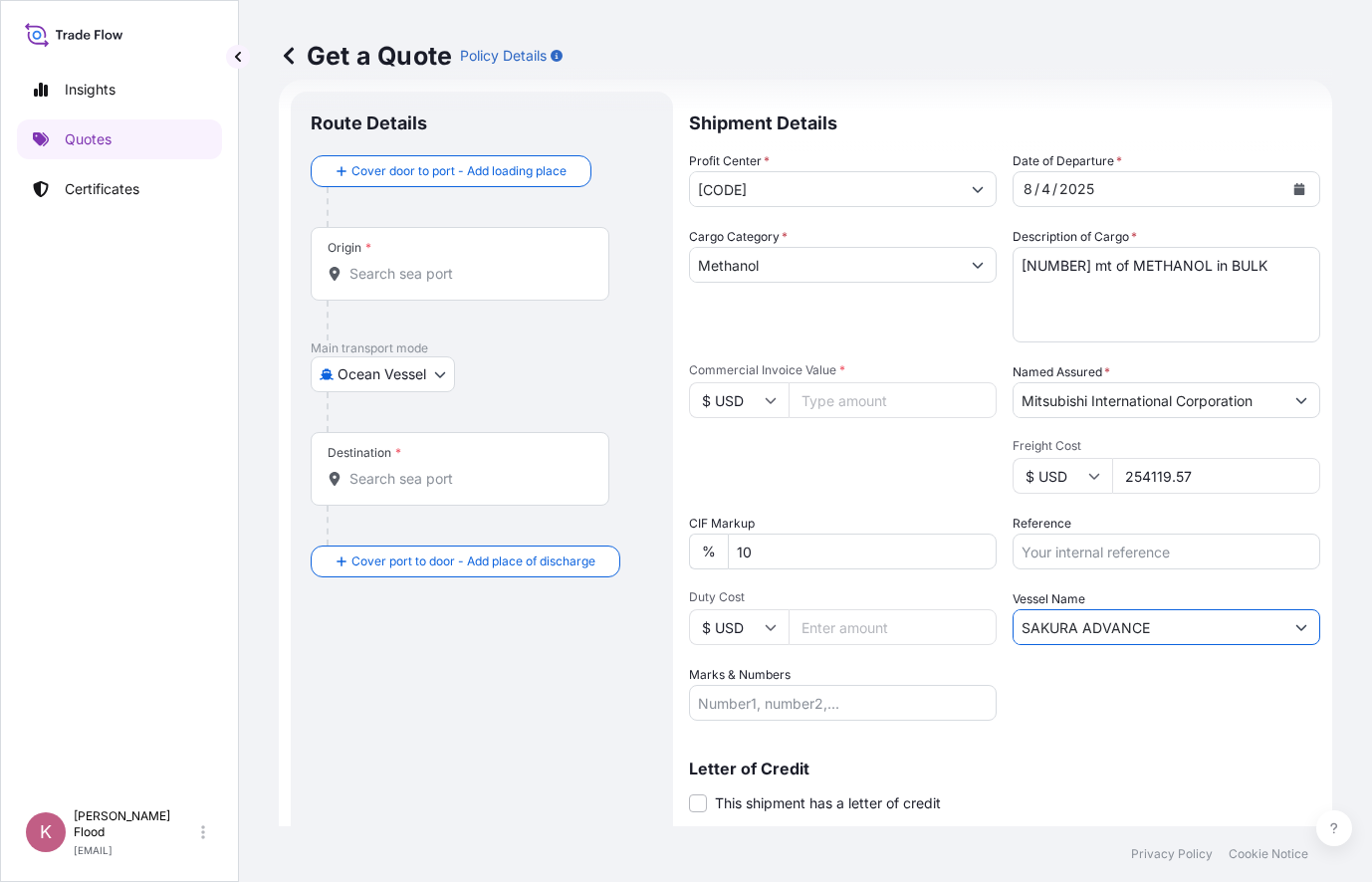type on "SAKURA ADVANCE" 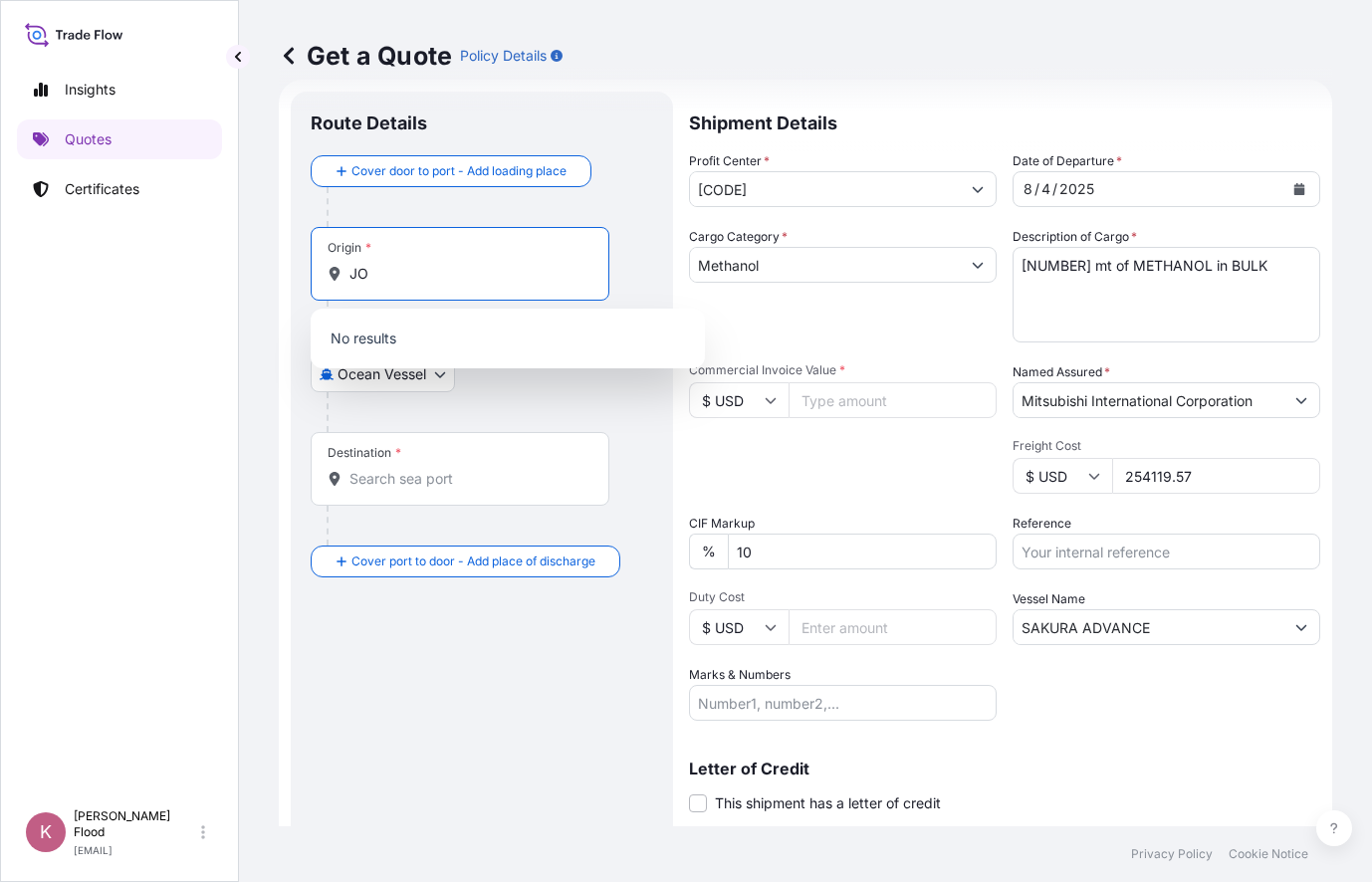 type on "J" 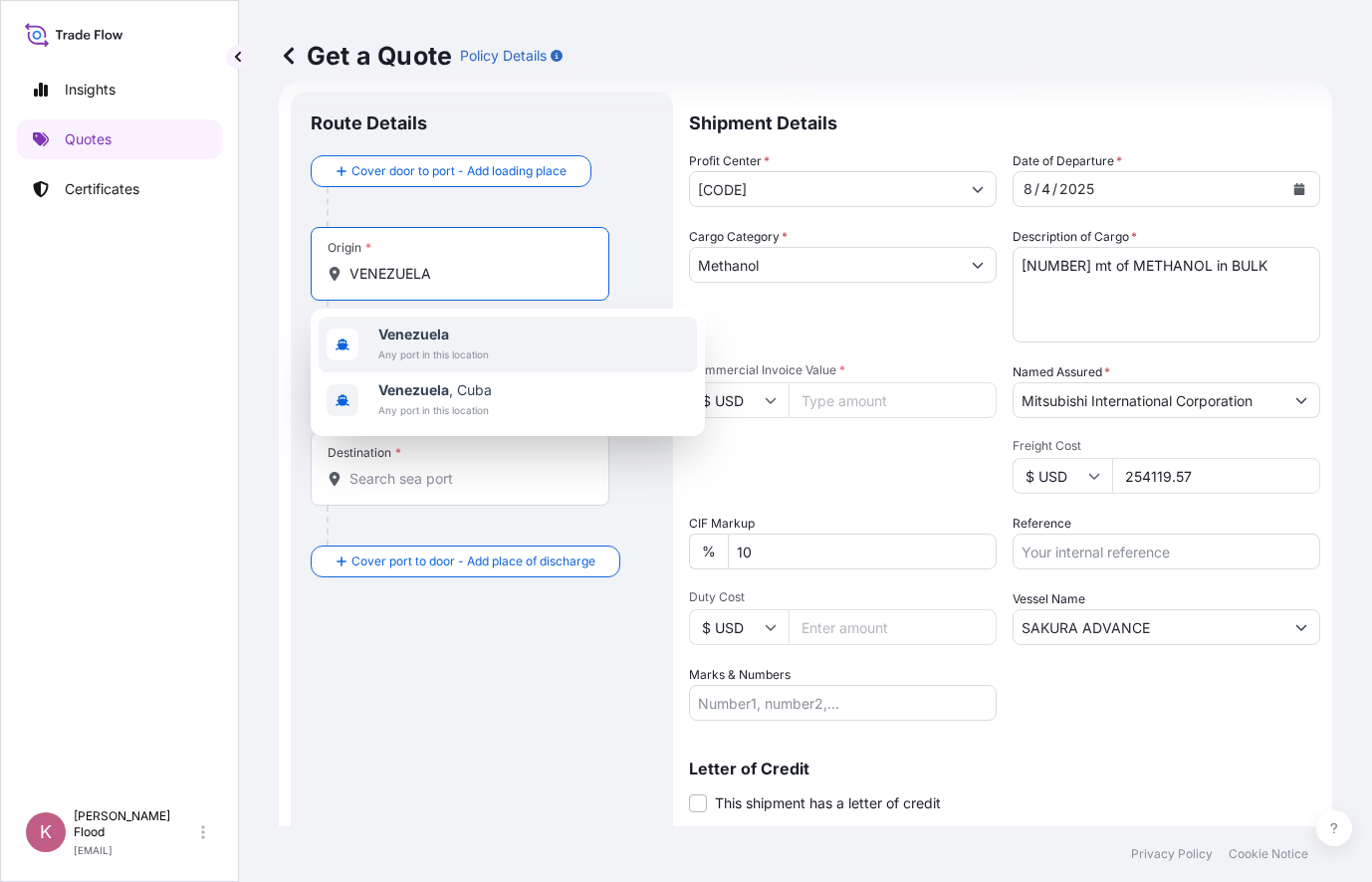 click on "Any port in this location" at bounding box center [433, 354] 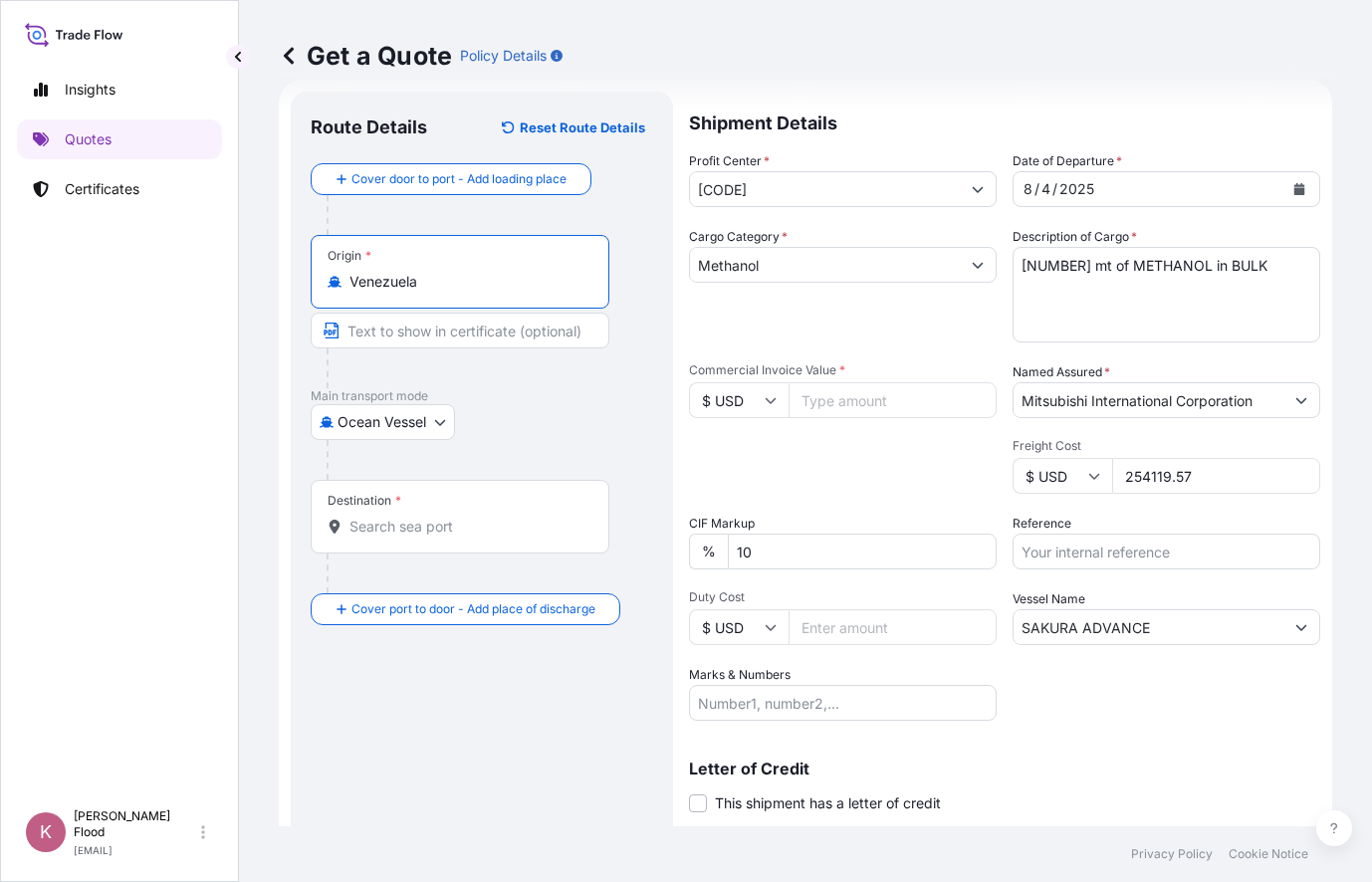 type on "Venezuela" 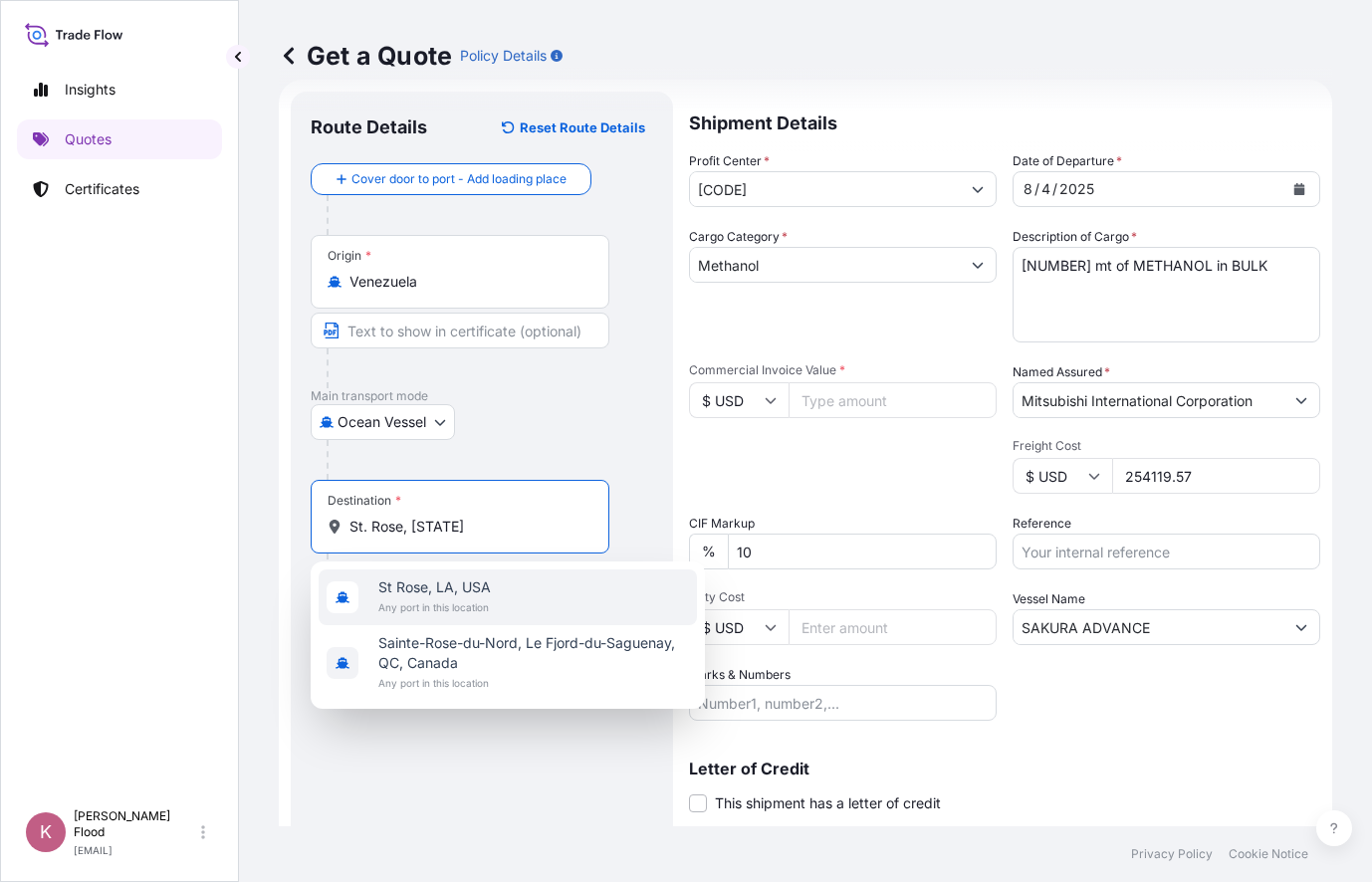 click on "St Rose, LA, USA" at bounding box center (434, 587) 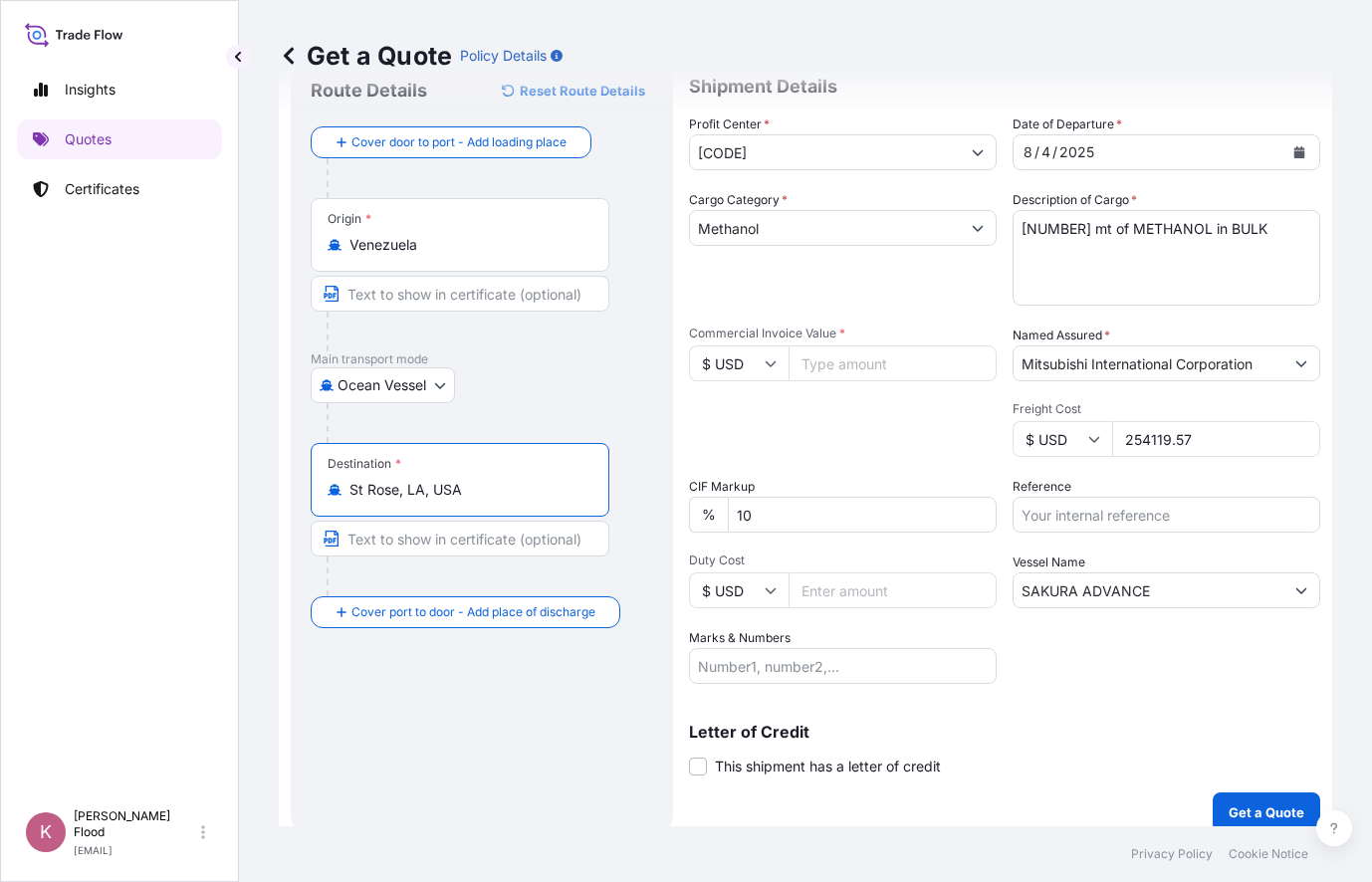 scroll, scrollTop: 87, scrollLeft: 0, axis: vertical 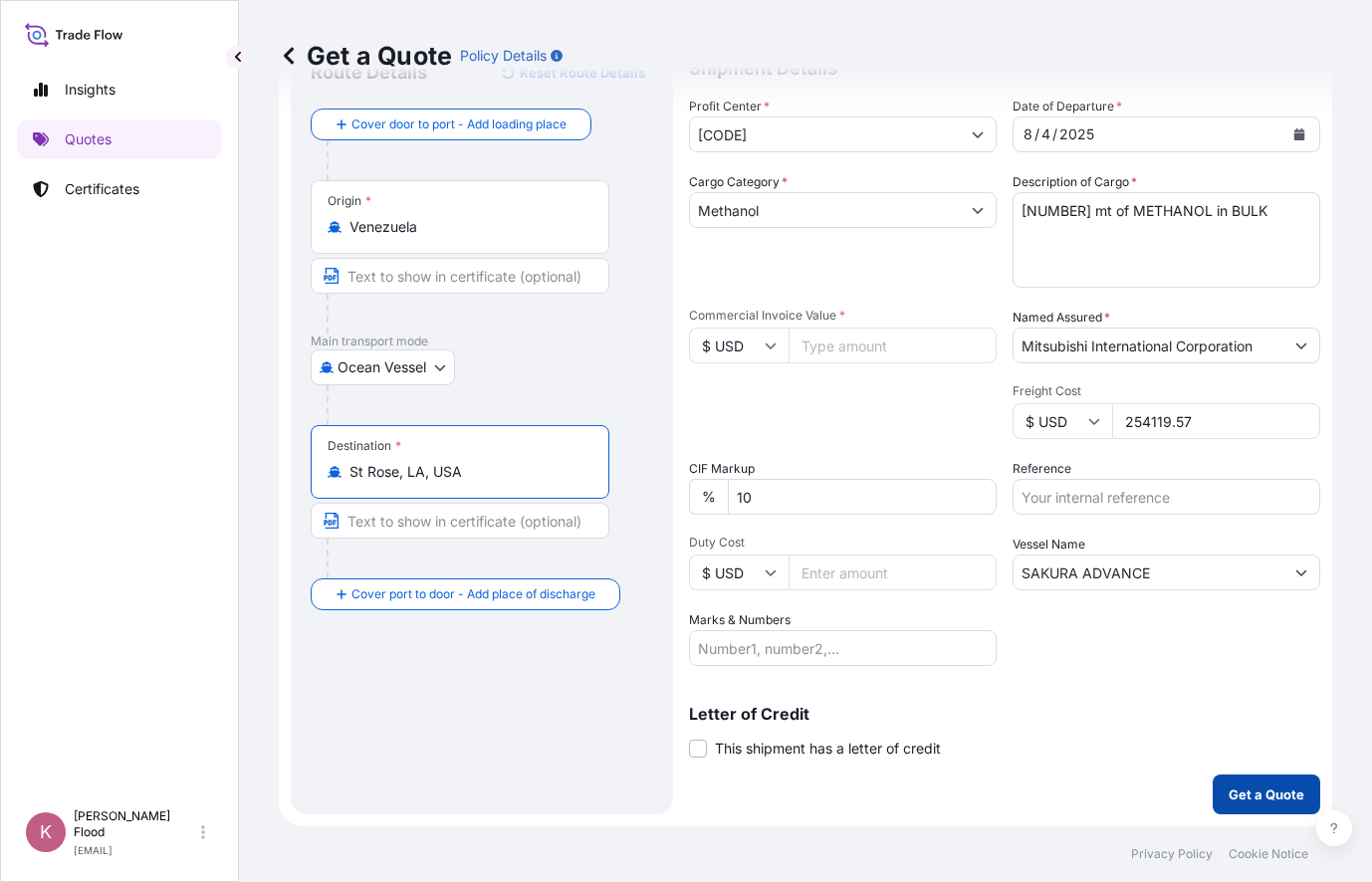 type on "St Rose, LA, USA" 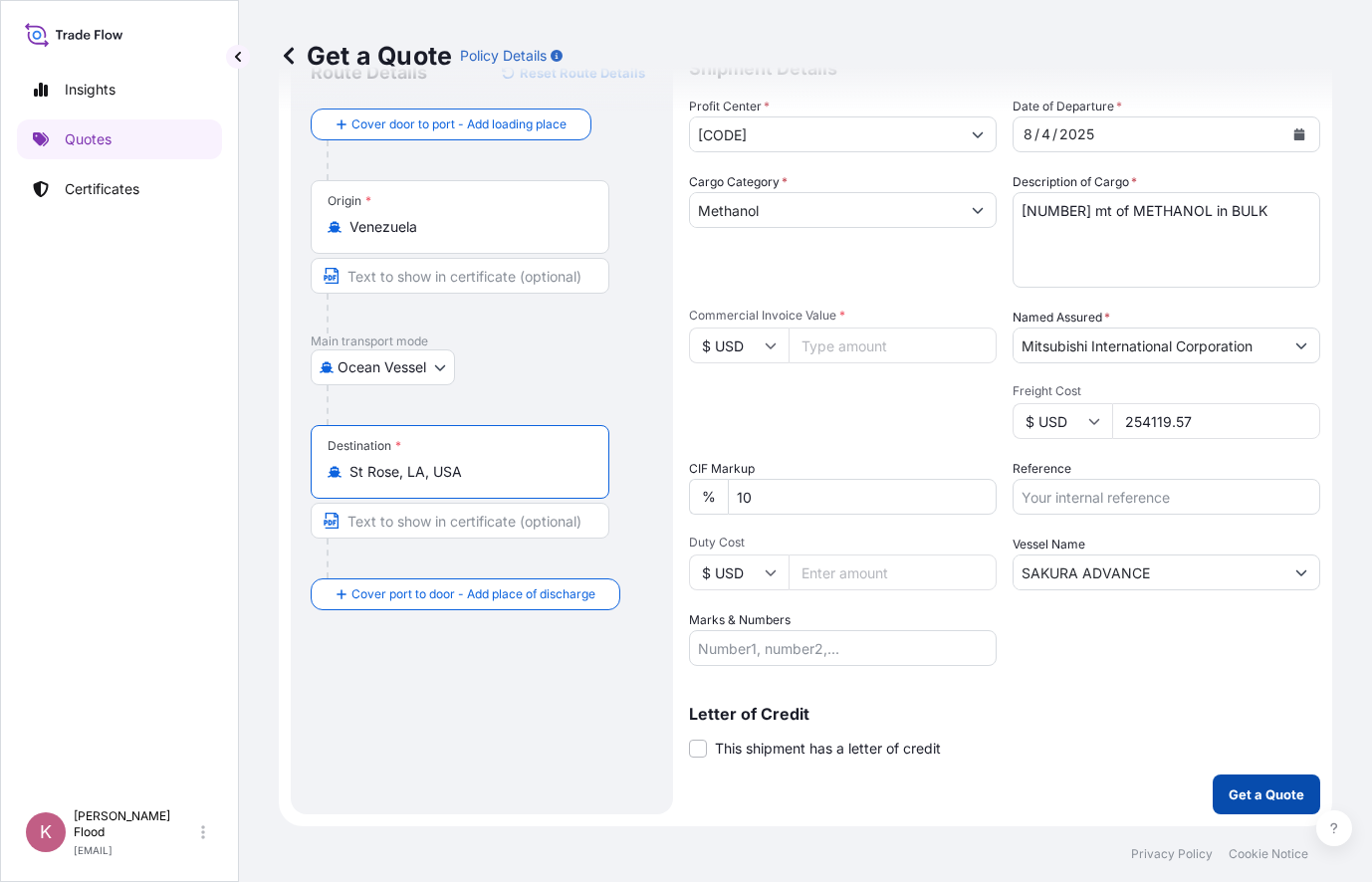 click on "Get a Quote" at bounding box center (1266, 794) 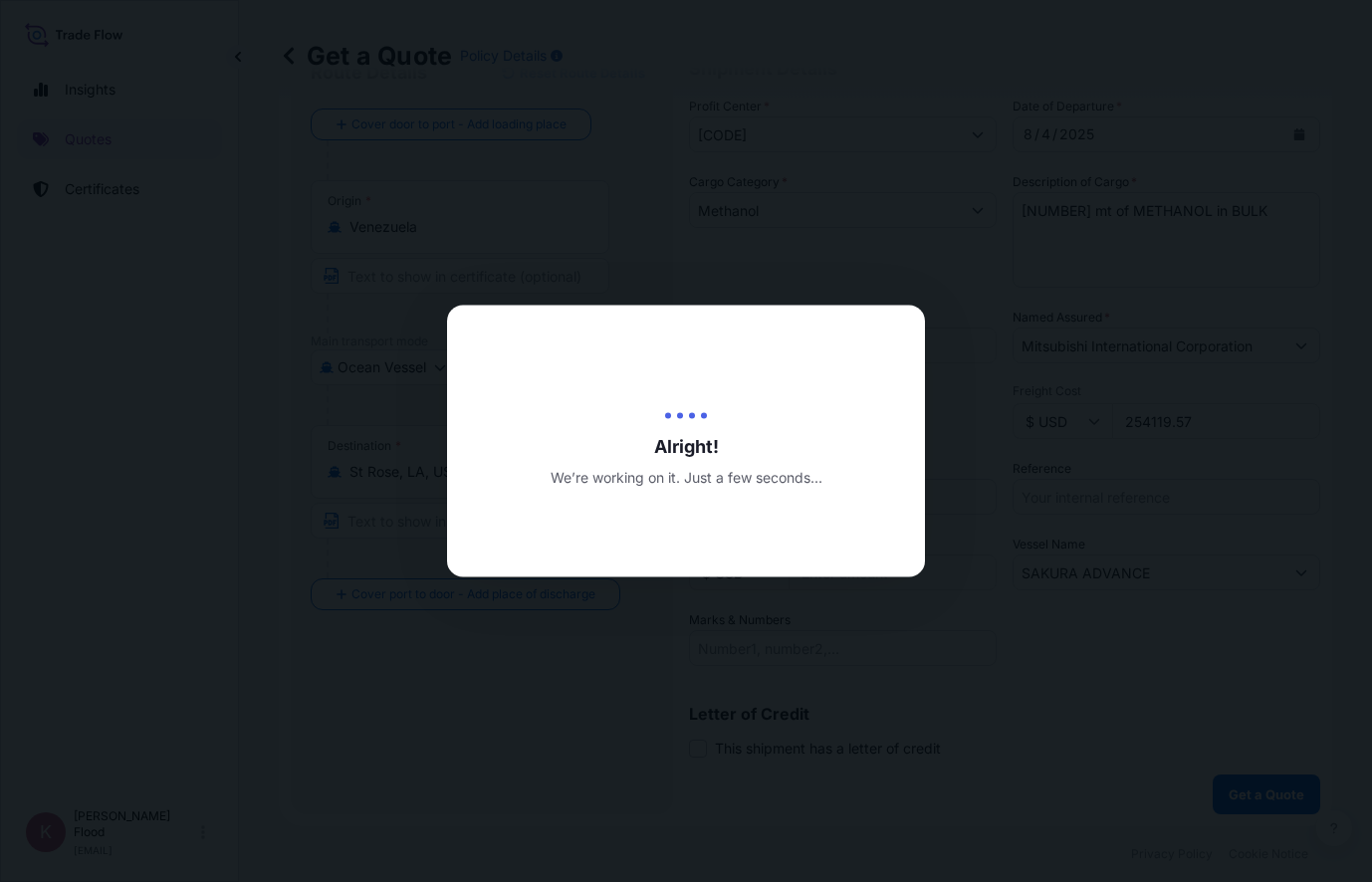 scroll, scrollTop: 0, scrollLeft: 0, axis: both 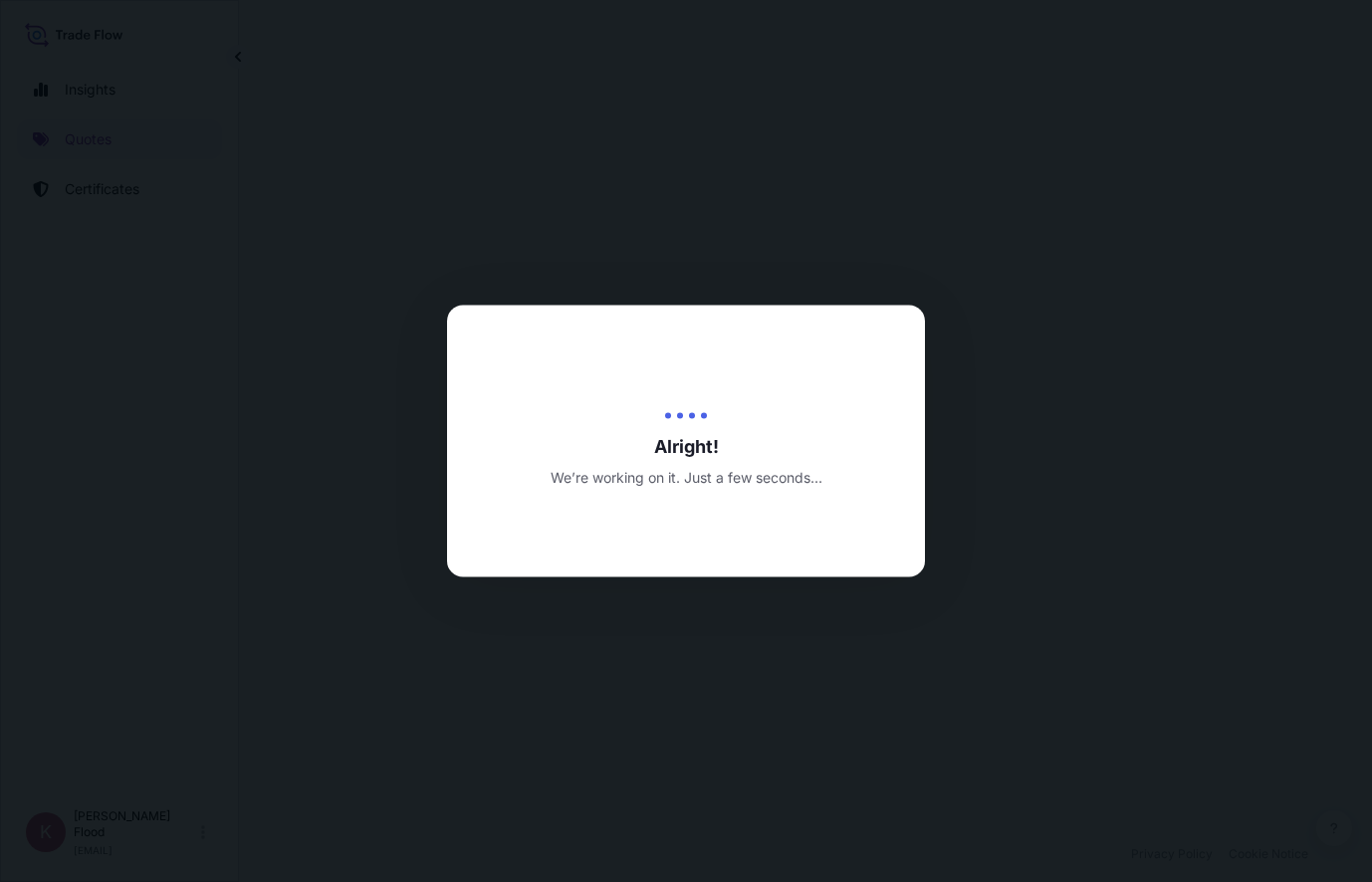 select on "Ocean Vessel" 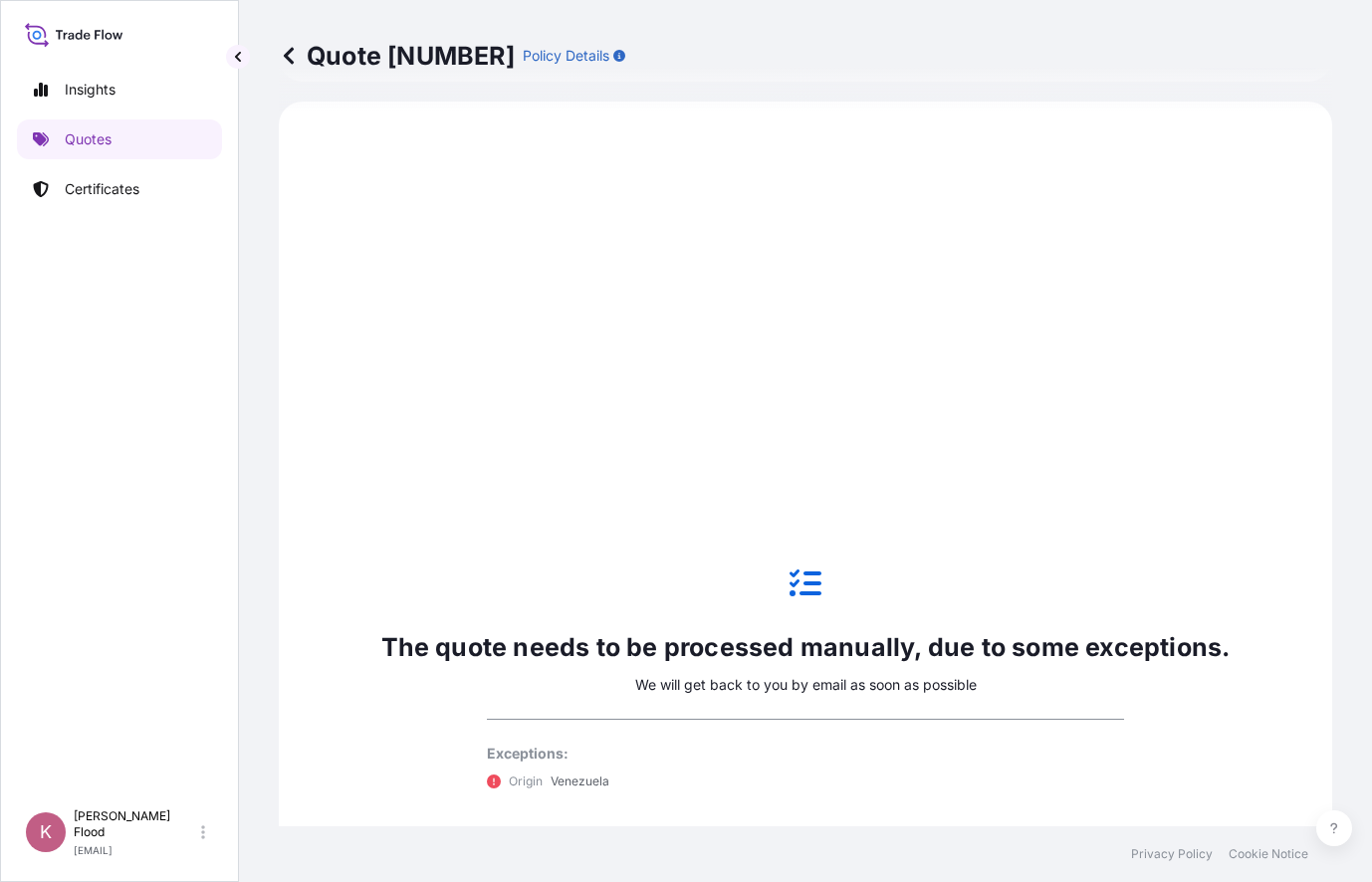 scroll, scrollTop: 833, scrollLeft: 0, axis: vertical 